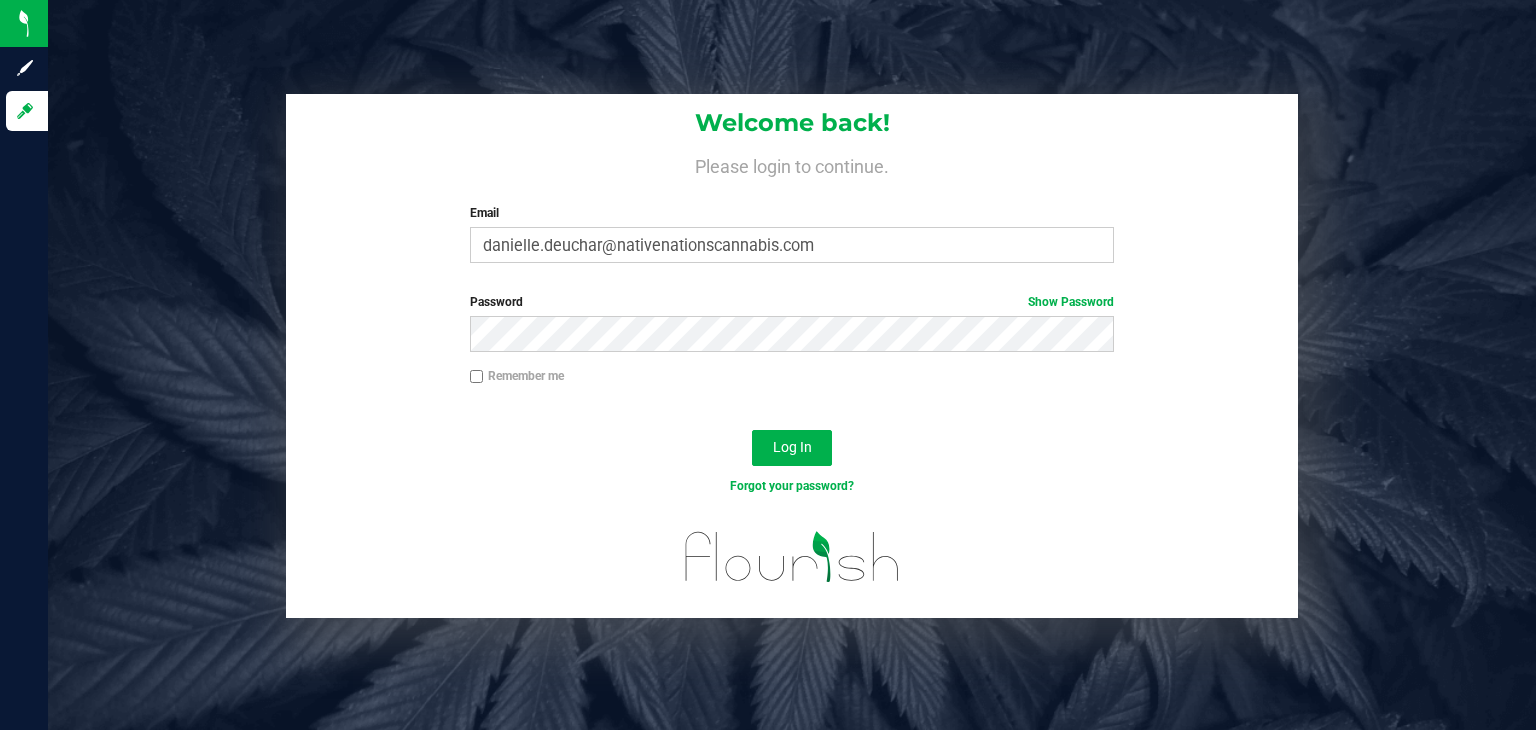 scroll, scrollTop: 0, scrollLeft: 0, axis: both 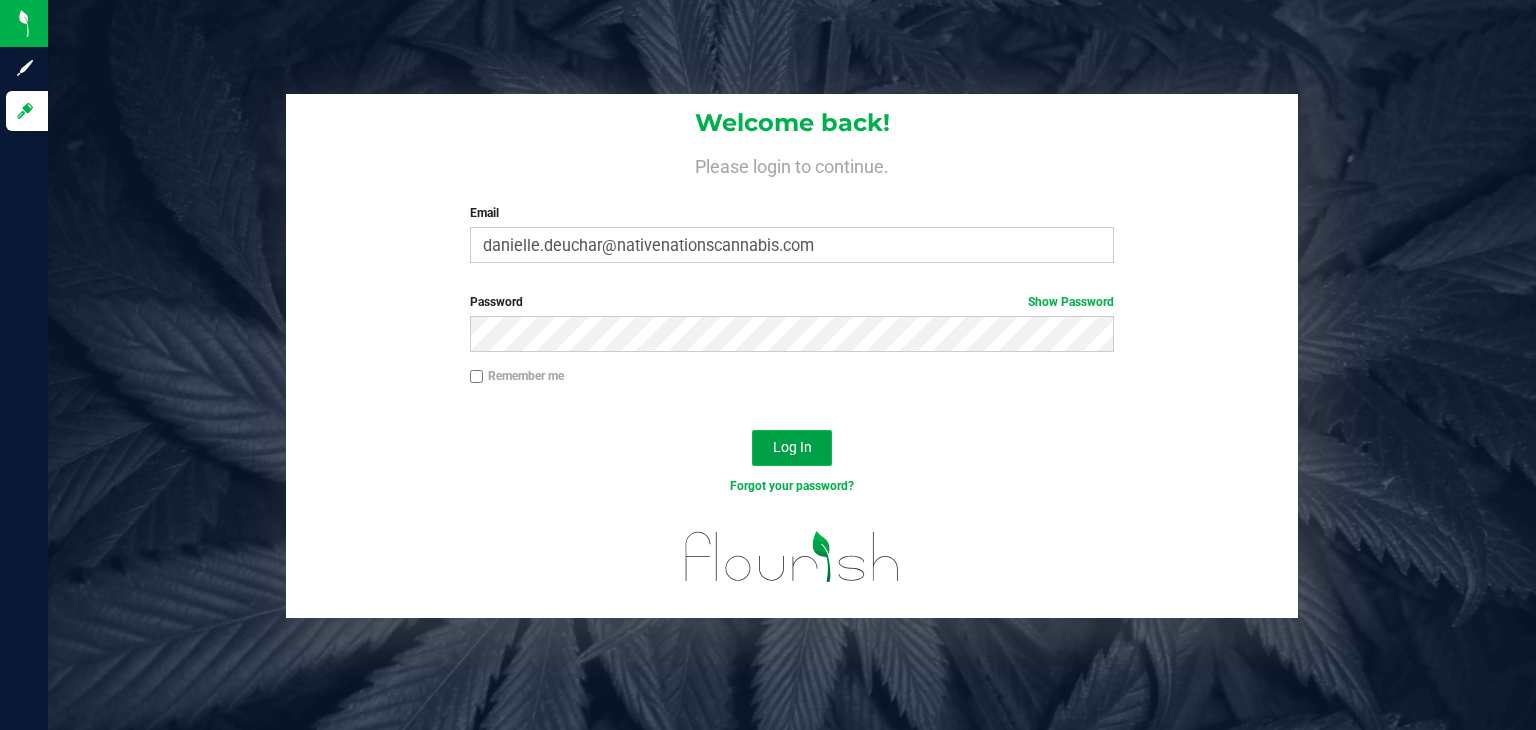 click on "Log In" at bounding box center [792, 448] 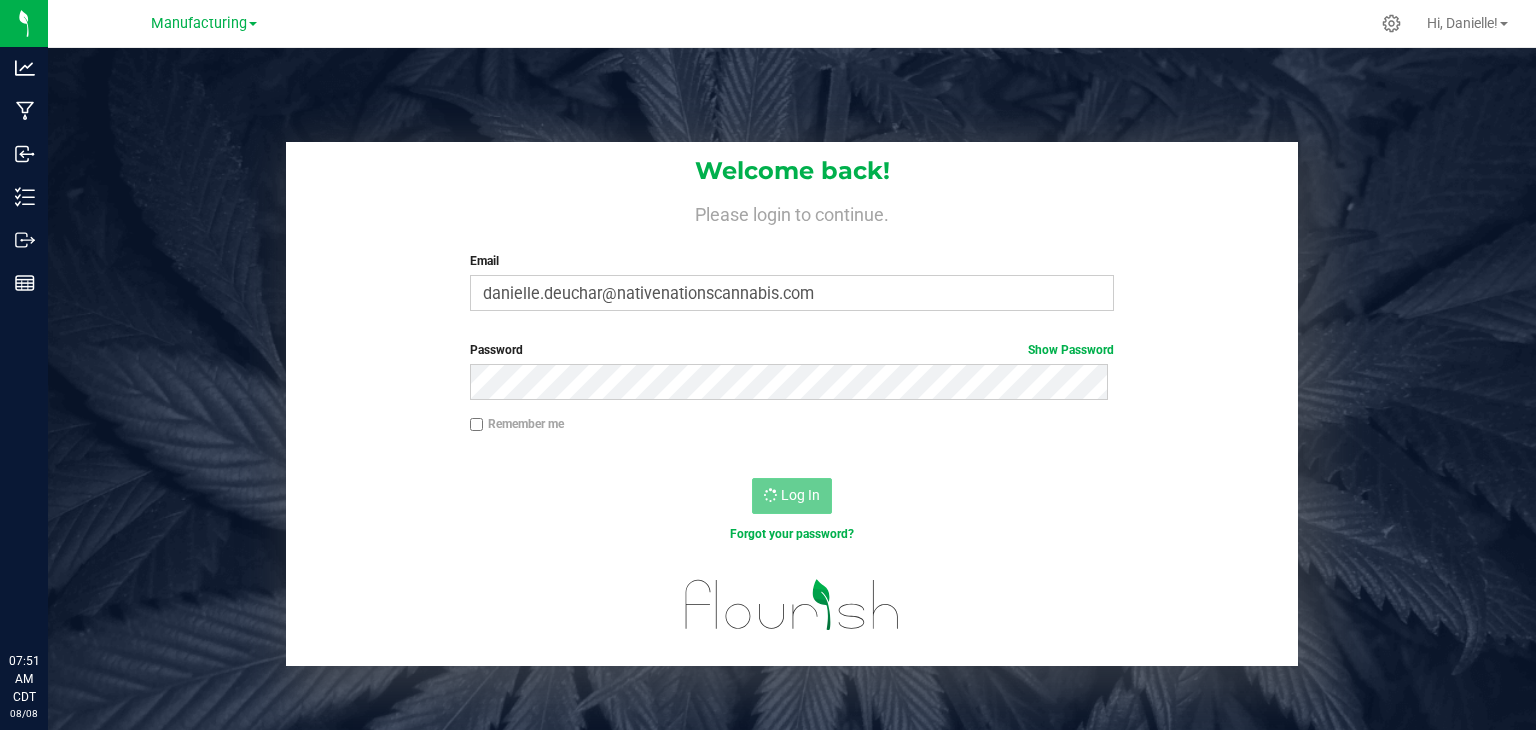 scroll, scrollTop: 0, scrollLeft: 0, axis: both 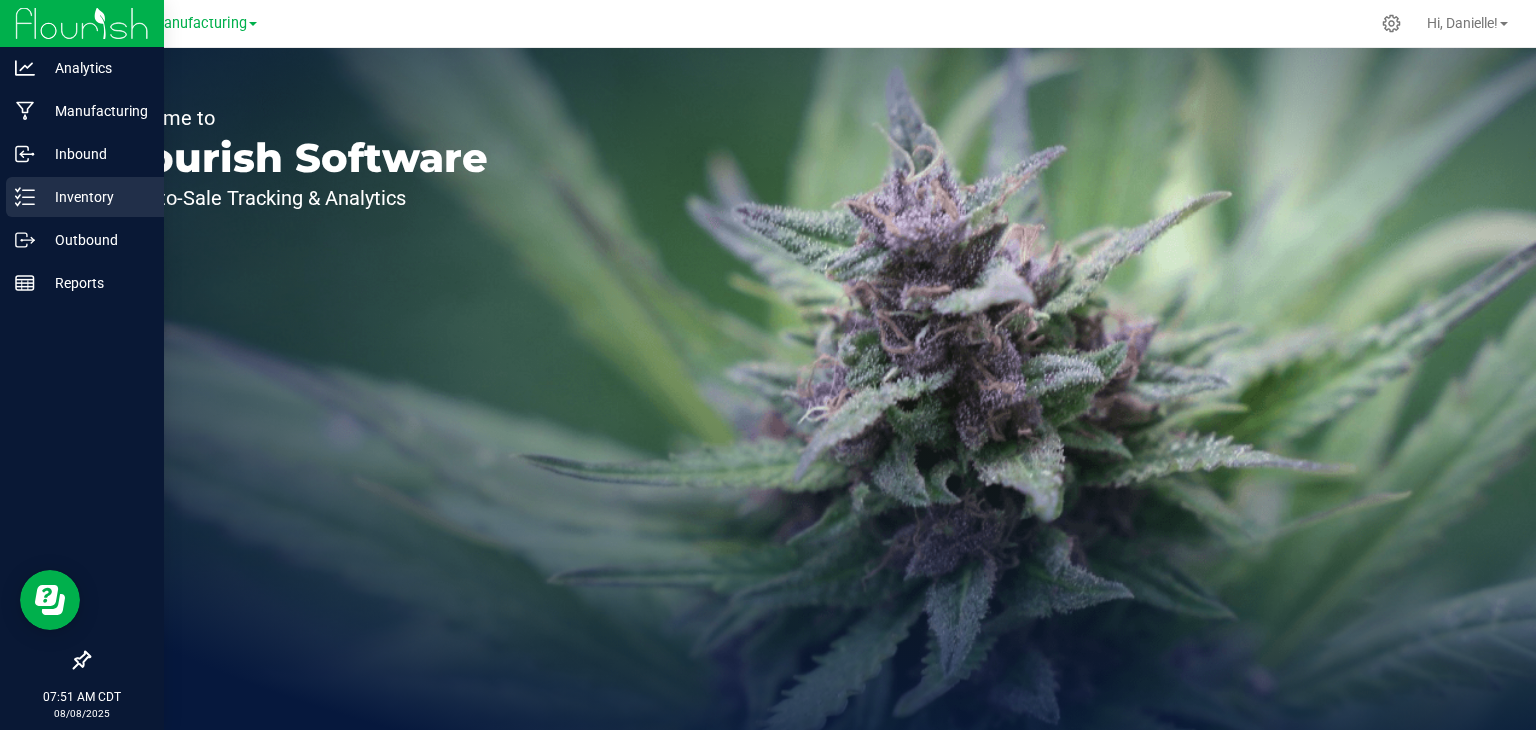 click on "Inventory" at bounding box center (95, 197) 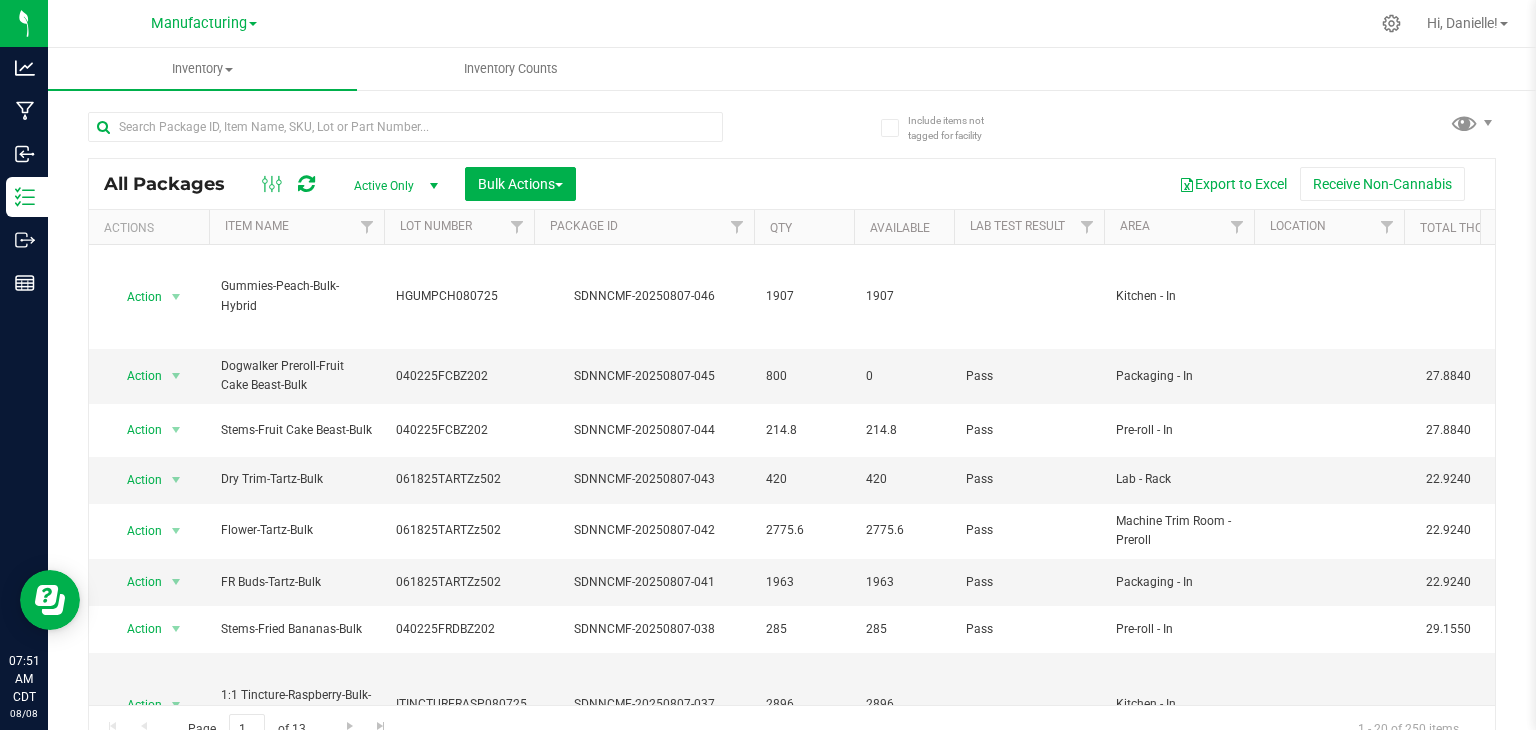 click on "Manufacturing" at bounding box center (204, 22) 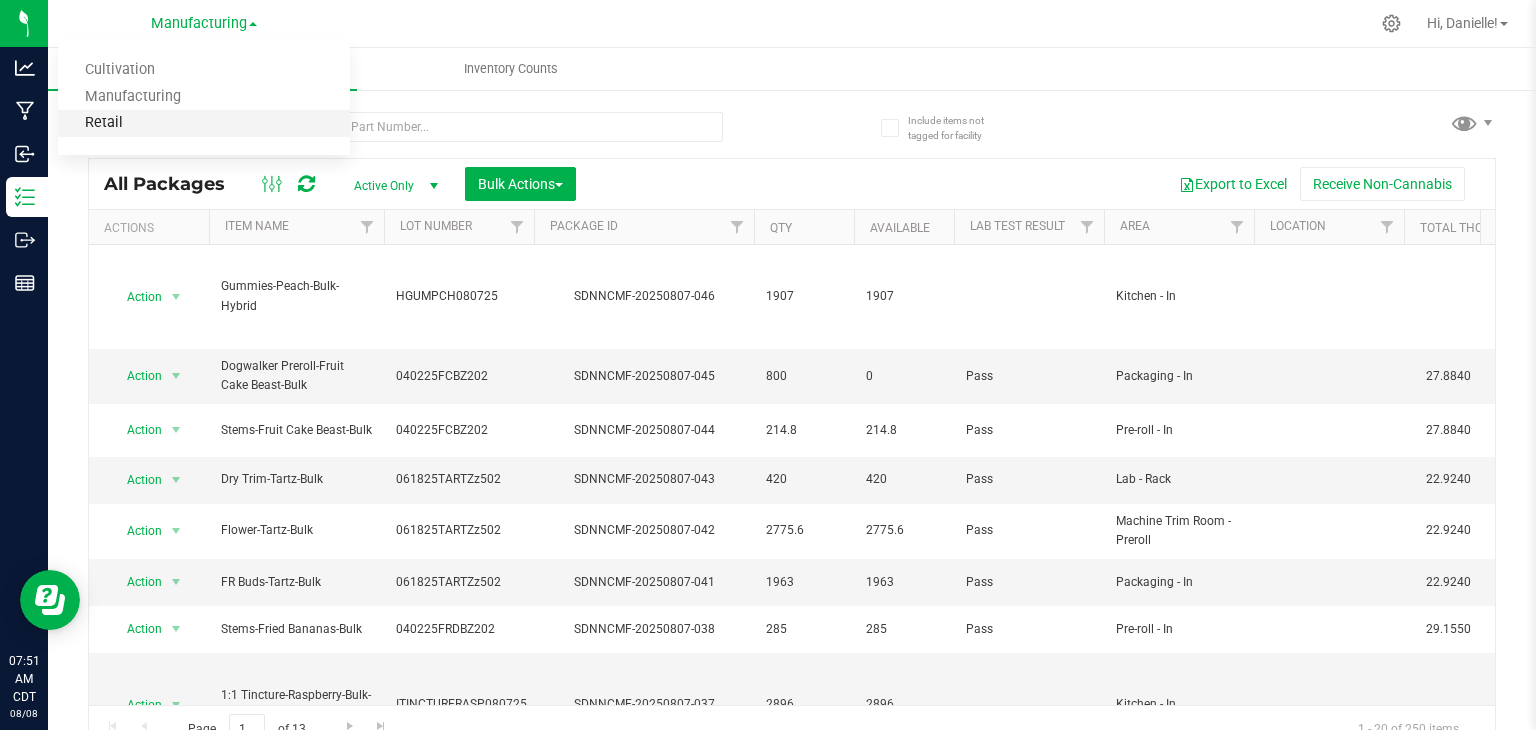 click on "Retail" at bounding box center [204, 123] 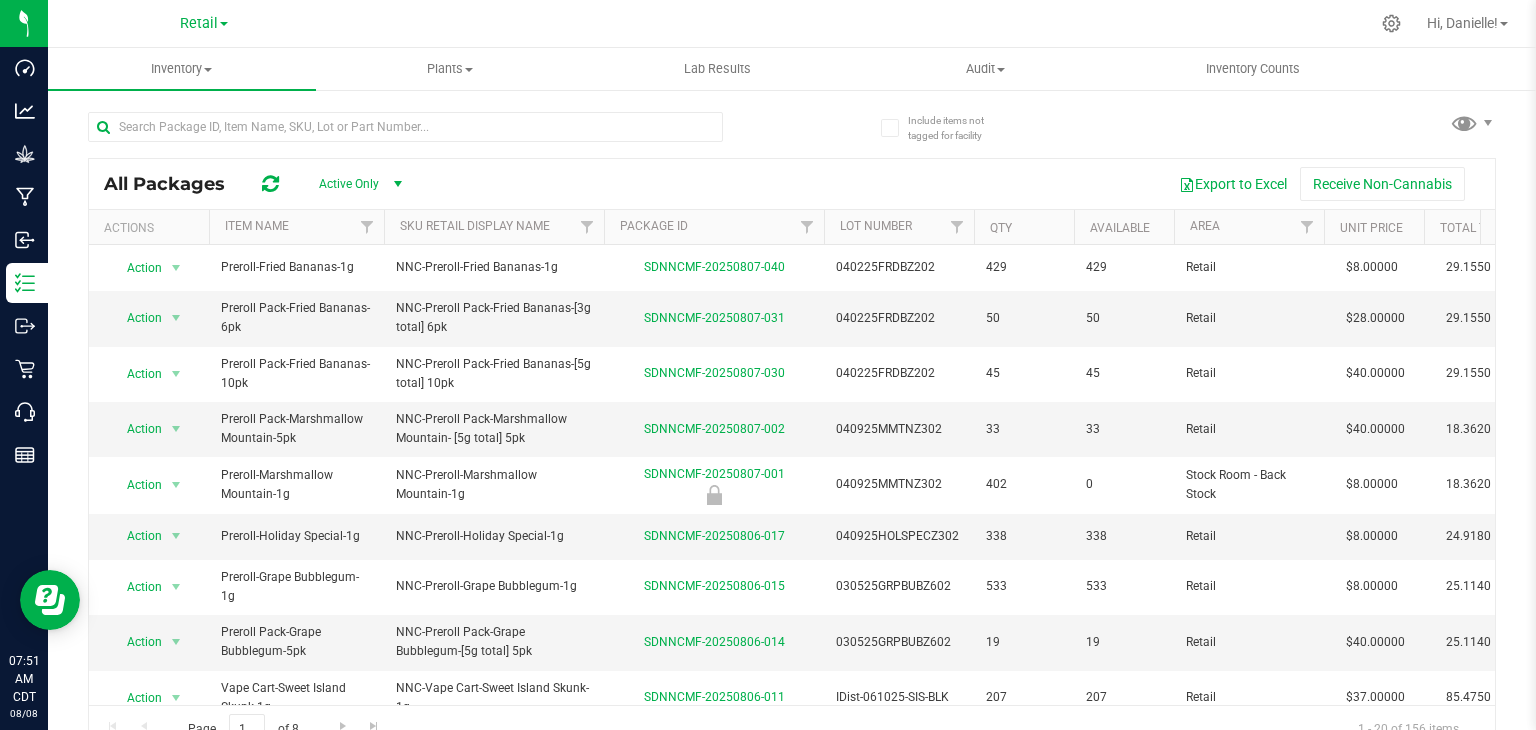 click at bounding box center (405, 127) 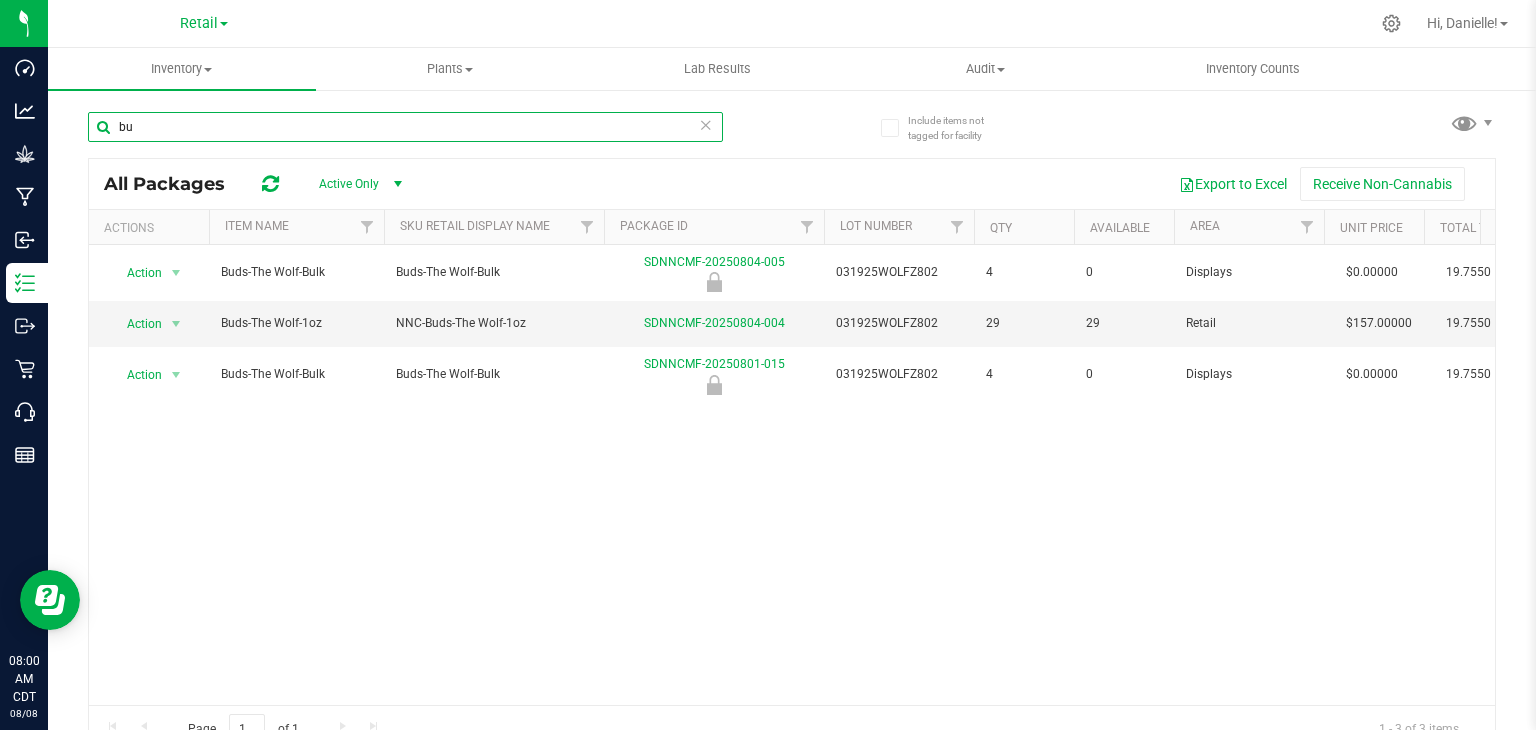type on "b" 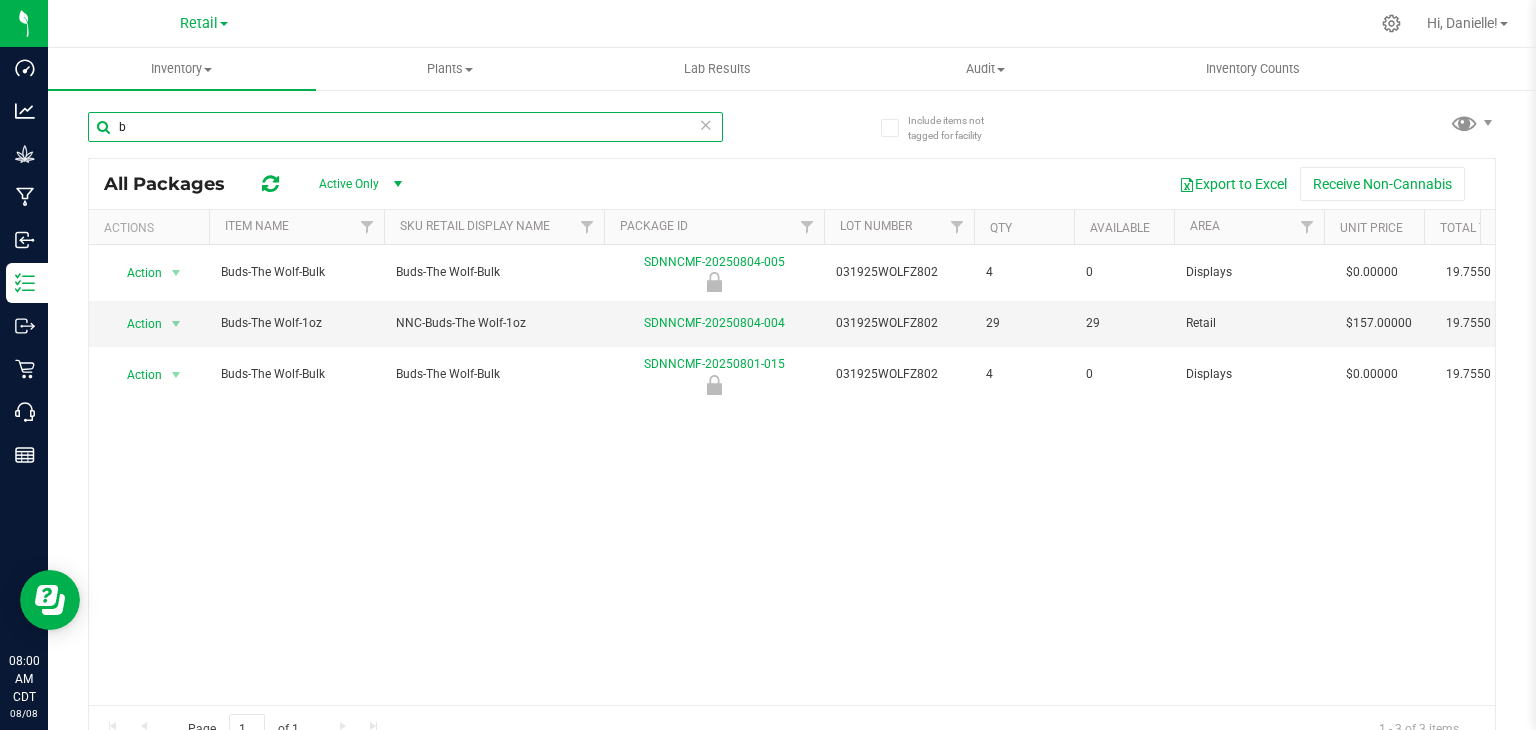 type 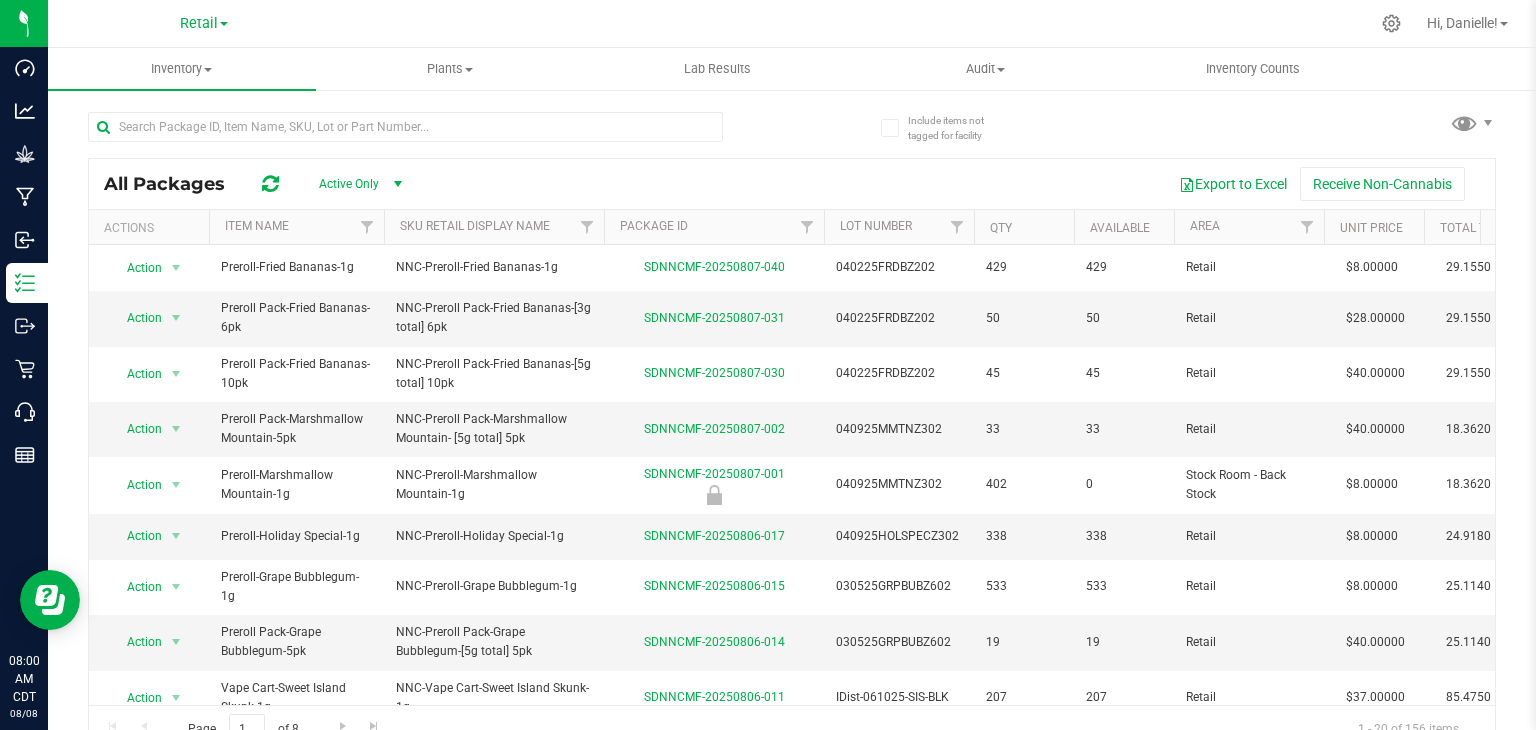 click on "Retail    Cultivation   Manufacturing    Retail" at bounding box center (204, 23) 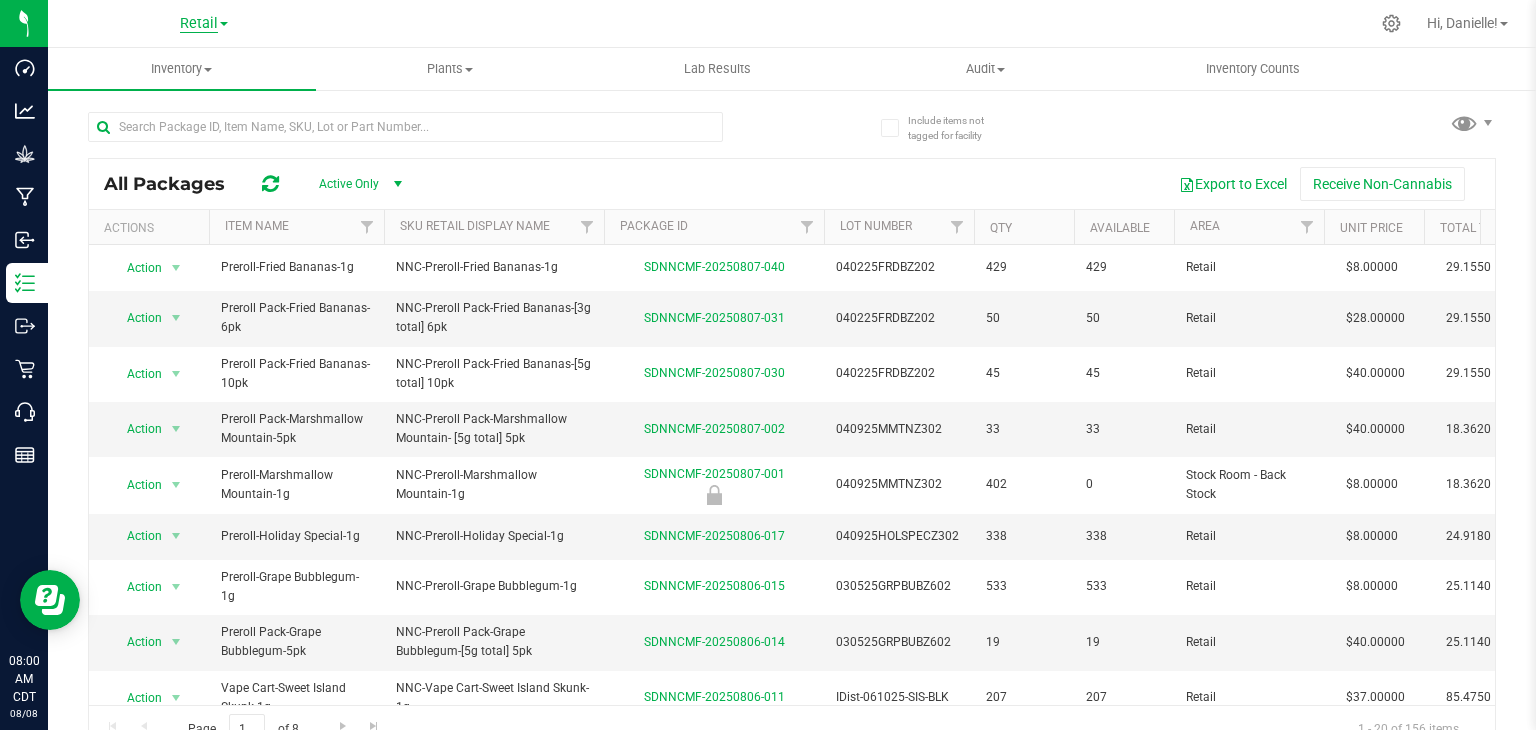 click on "Retail" at bounding box center (199, 24) 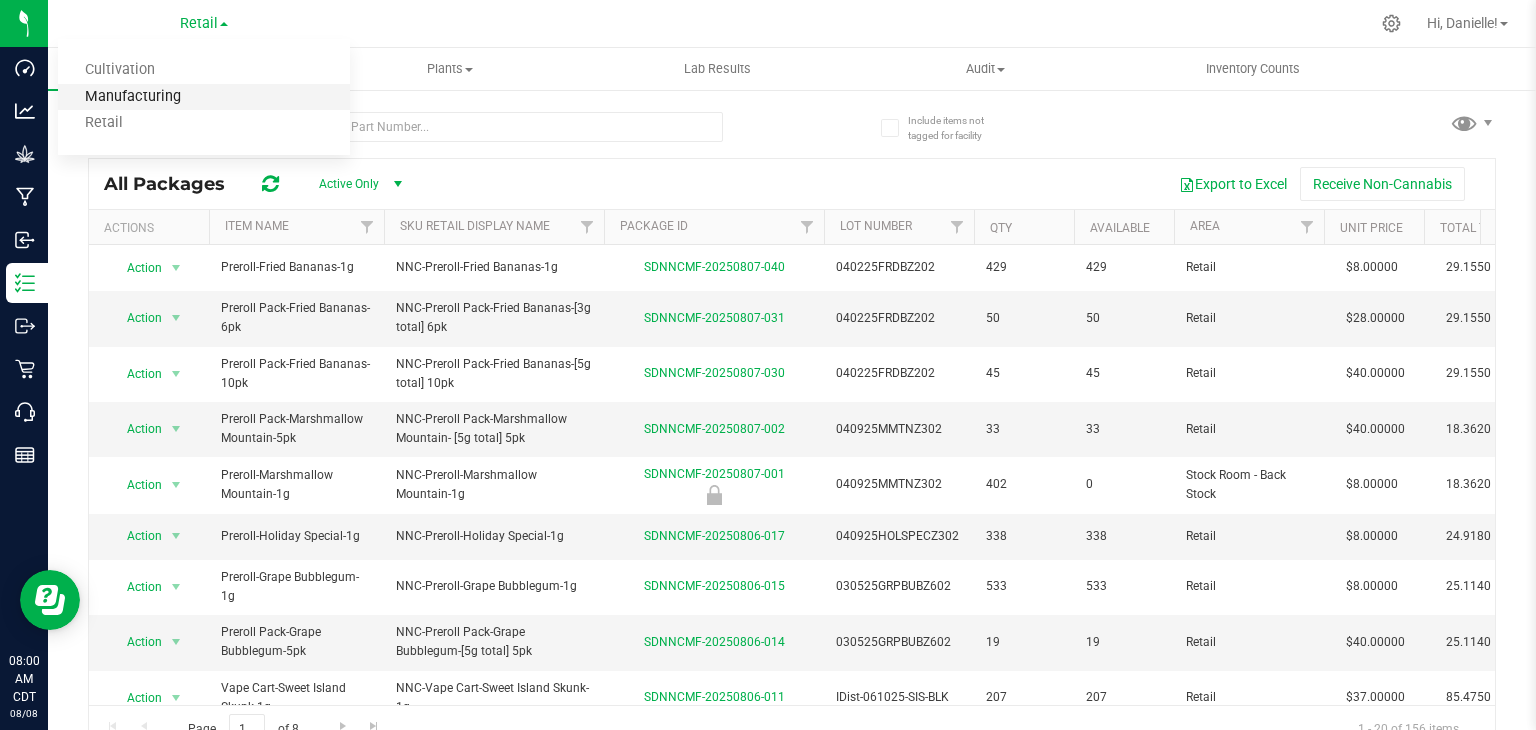 click on "Manufacturing" at bounding box center (204, 97) 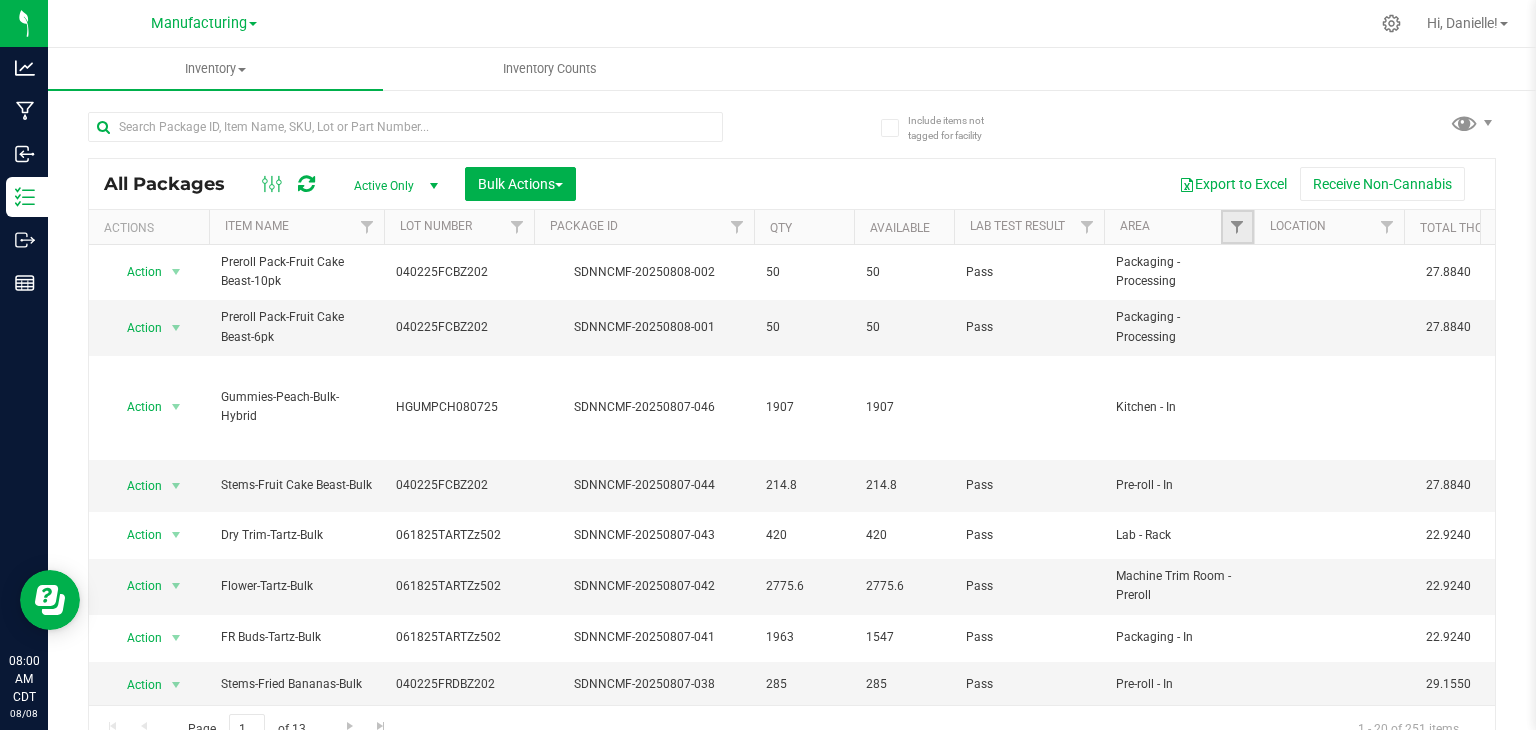 click at bounding box center (1237, 227) 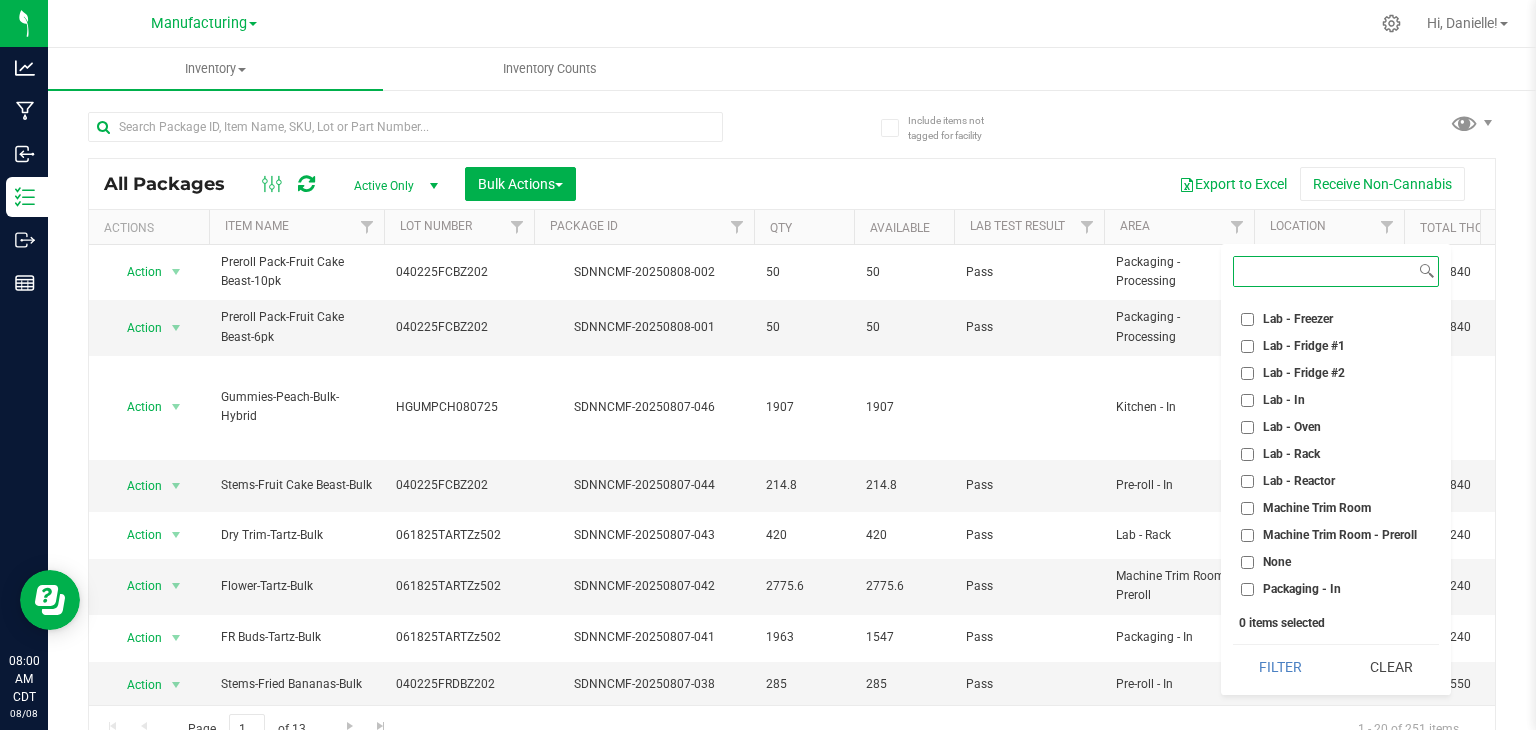 scroll, scrollTop: 320, scrollLeft: 0, axis: vertical 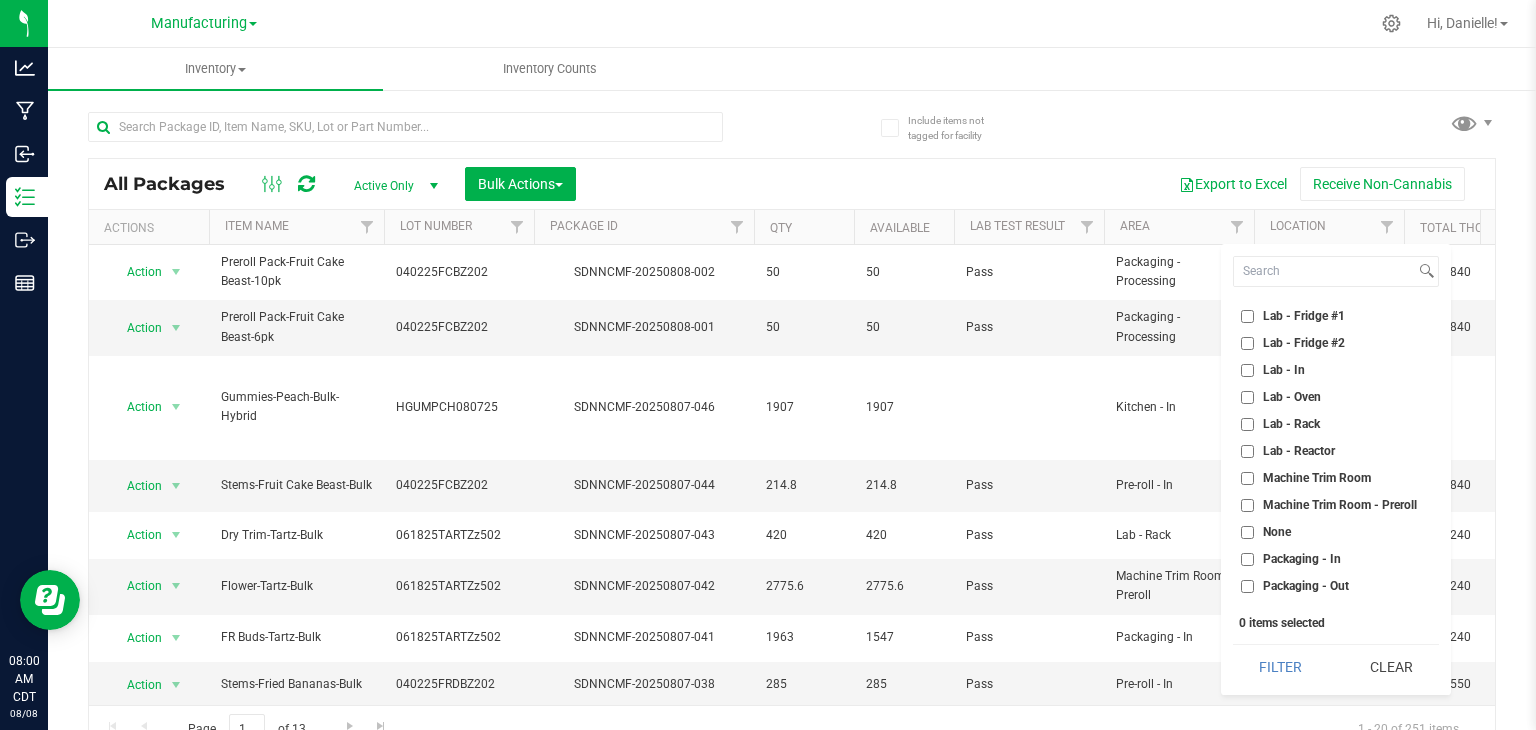 click on "Machine Trim Room" at bounding box center (1247, 478) 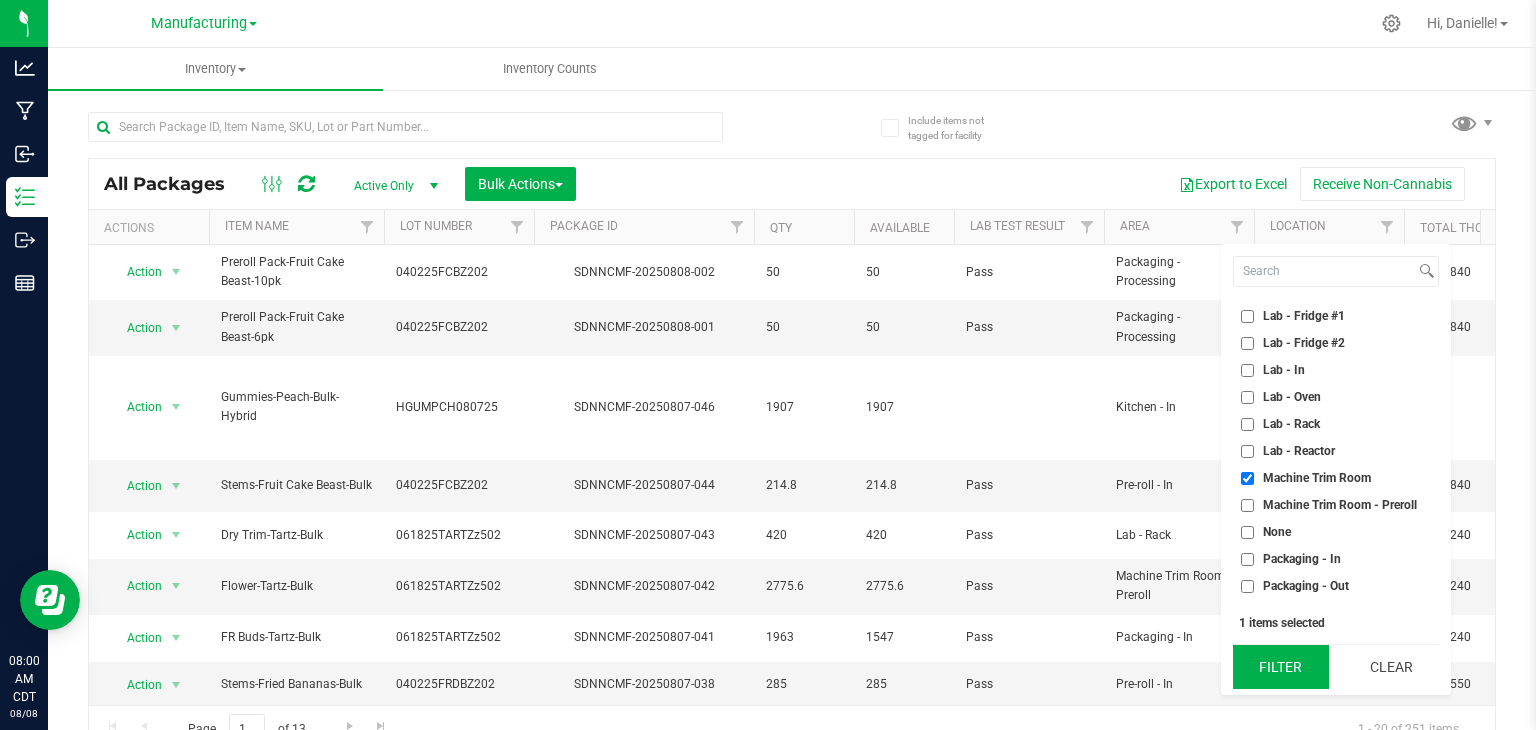 click on "Filter" at bounding box center [1281, 667] 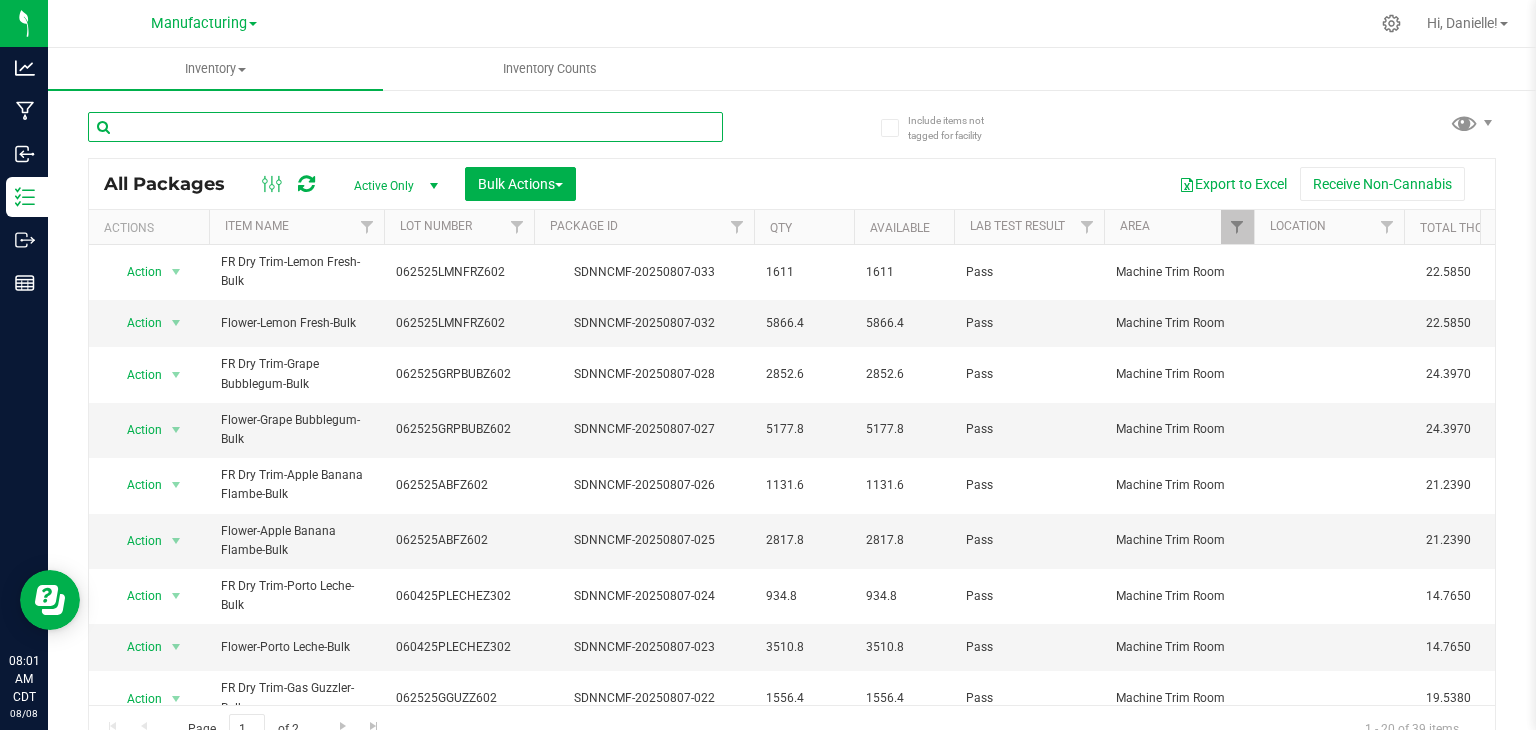 click at bounding box center [405, 127] 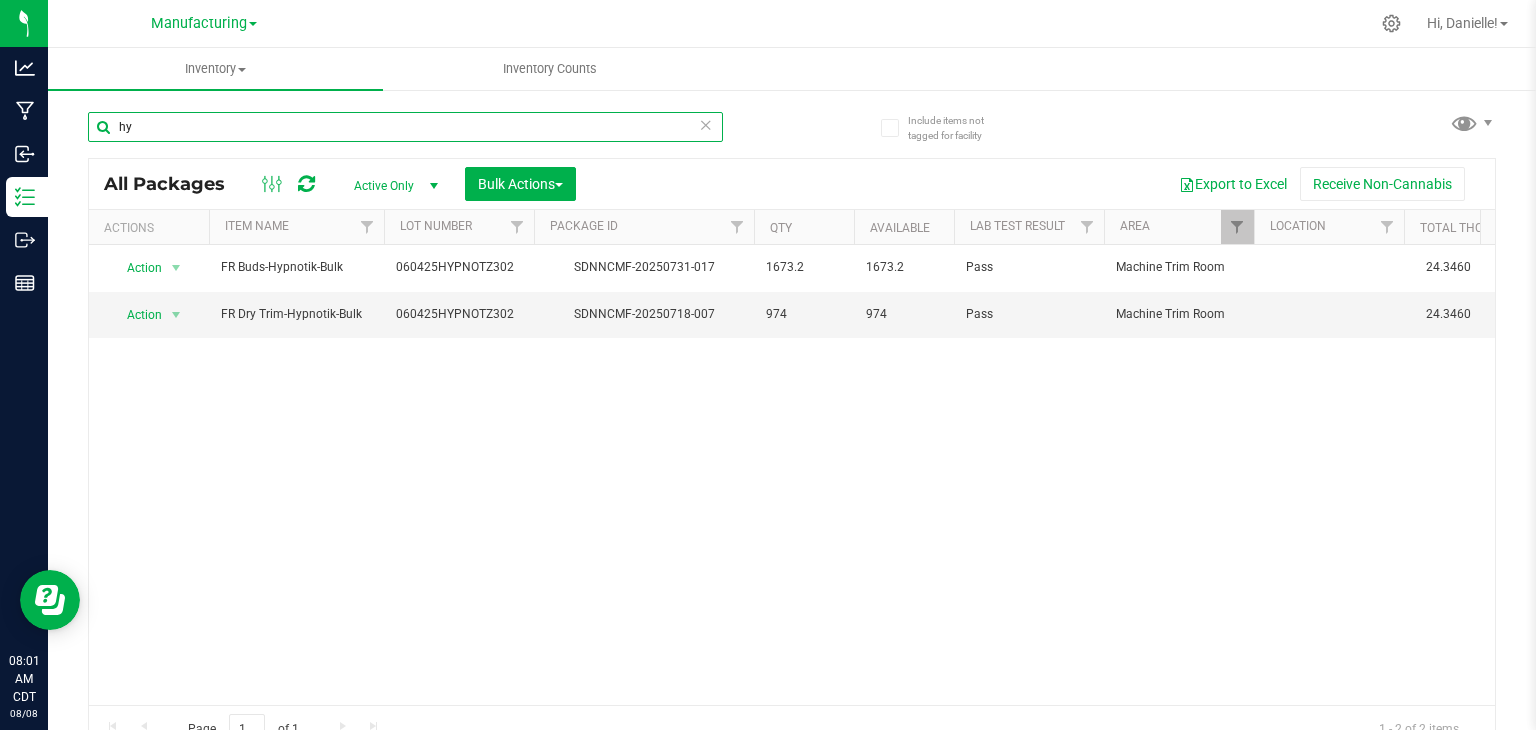 type on "h" 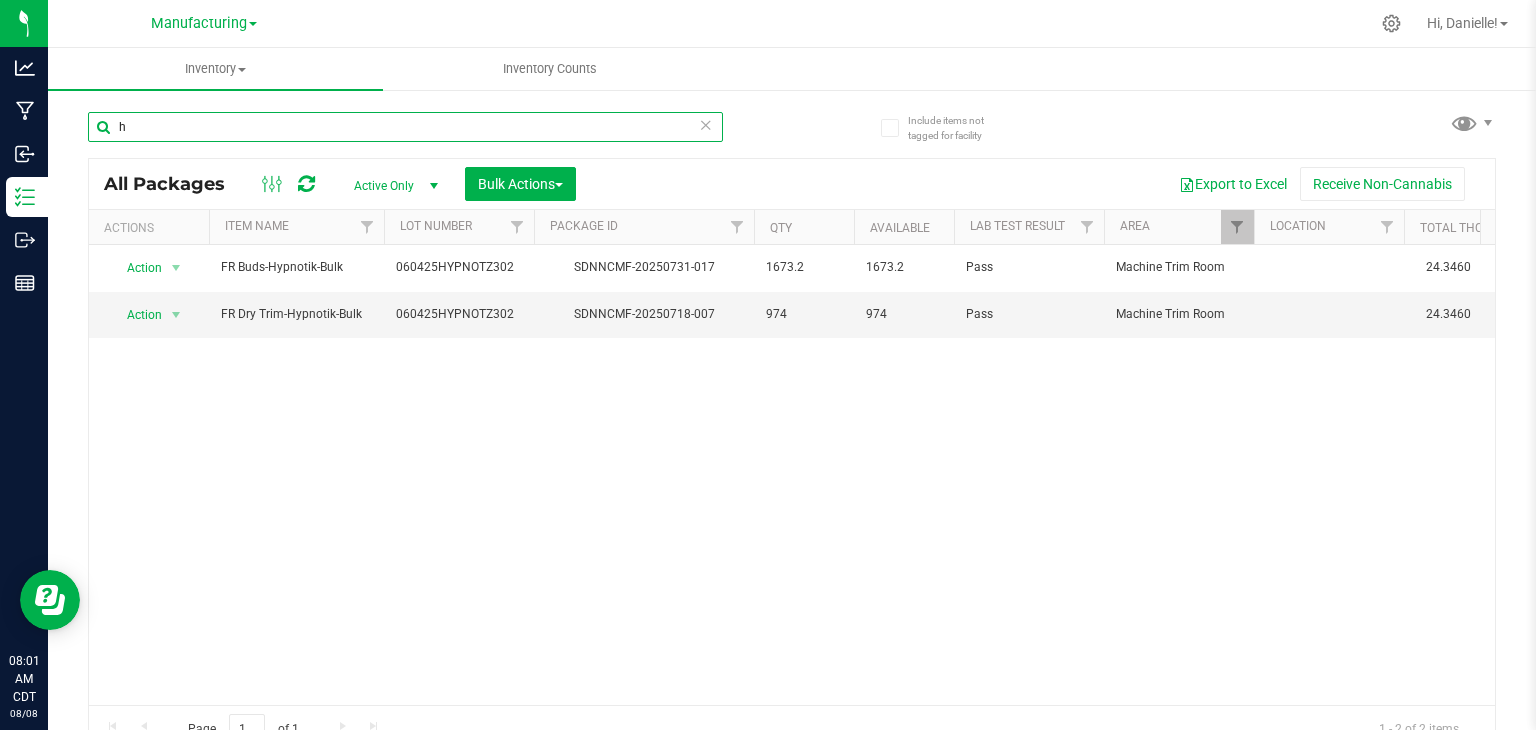 type 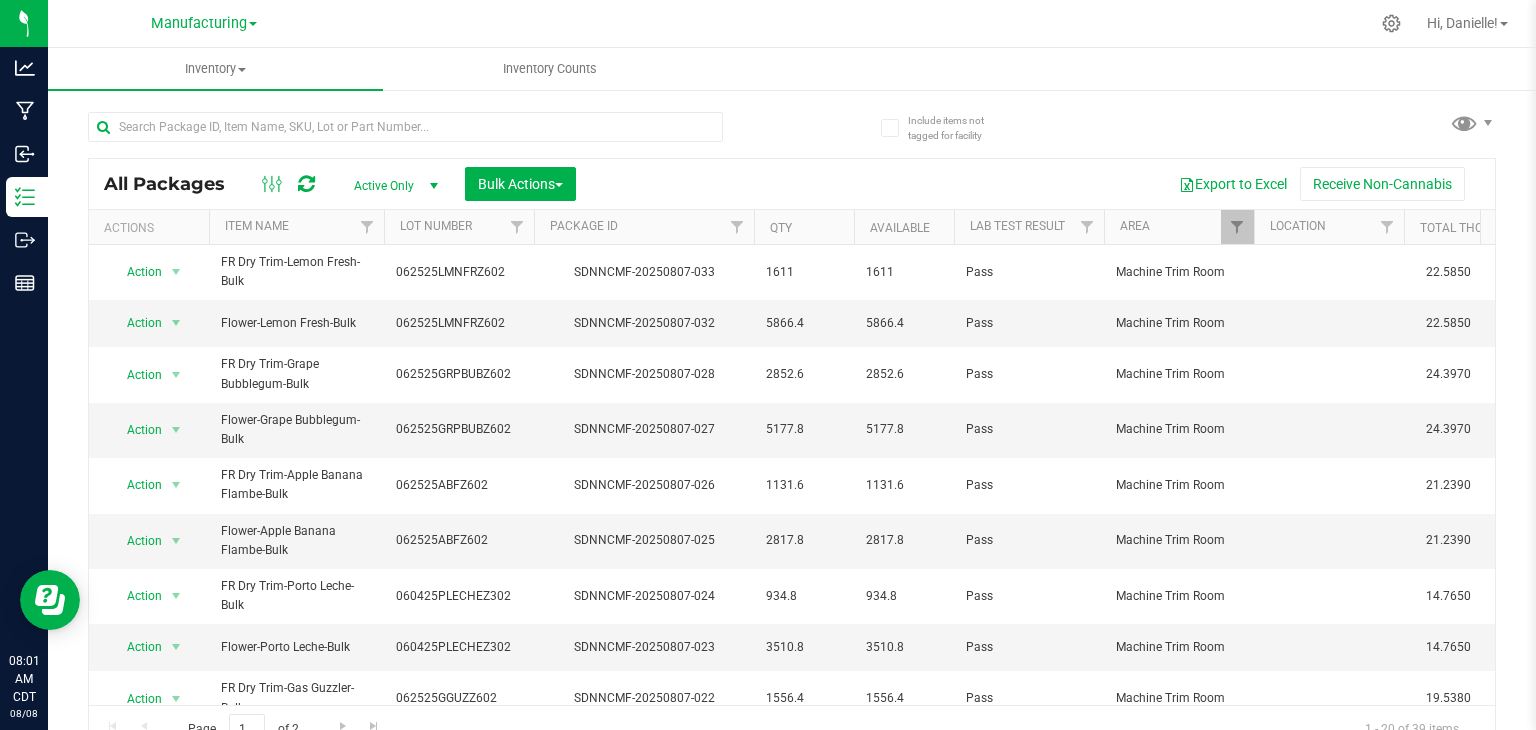 click on "Manufacturing    Cultivation   Manufacturing    Retail" at bounding box center (204, 23) 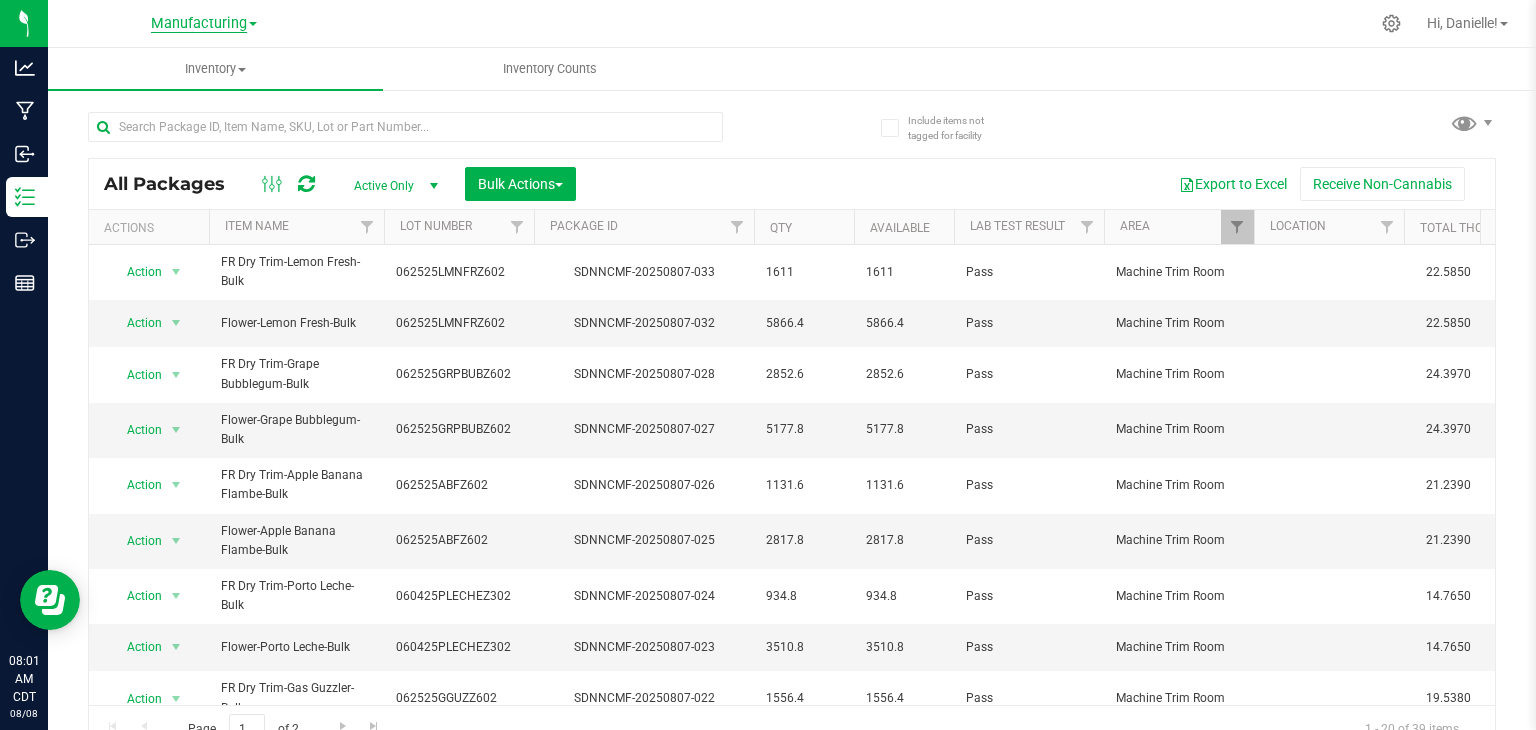 click on "Manufacturing" at bounding box center (199, 24) 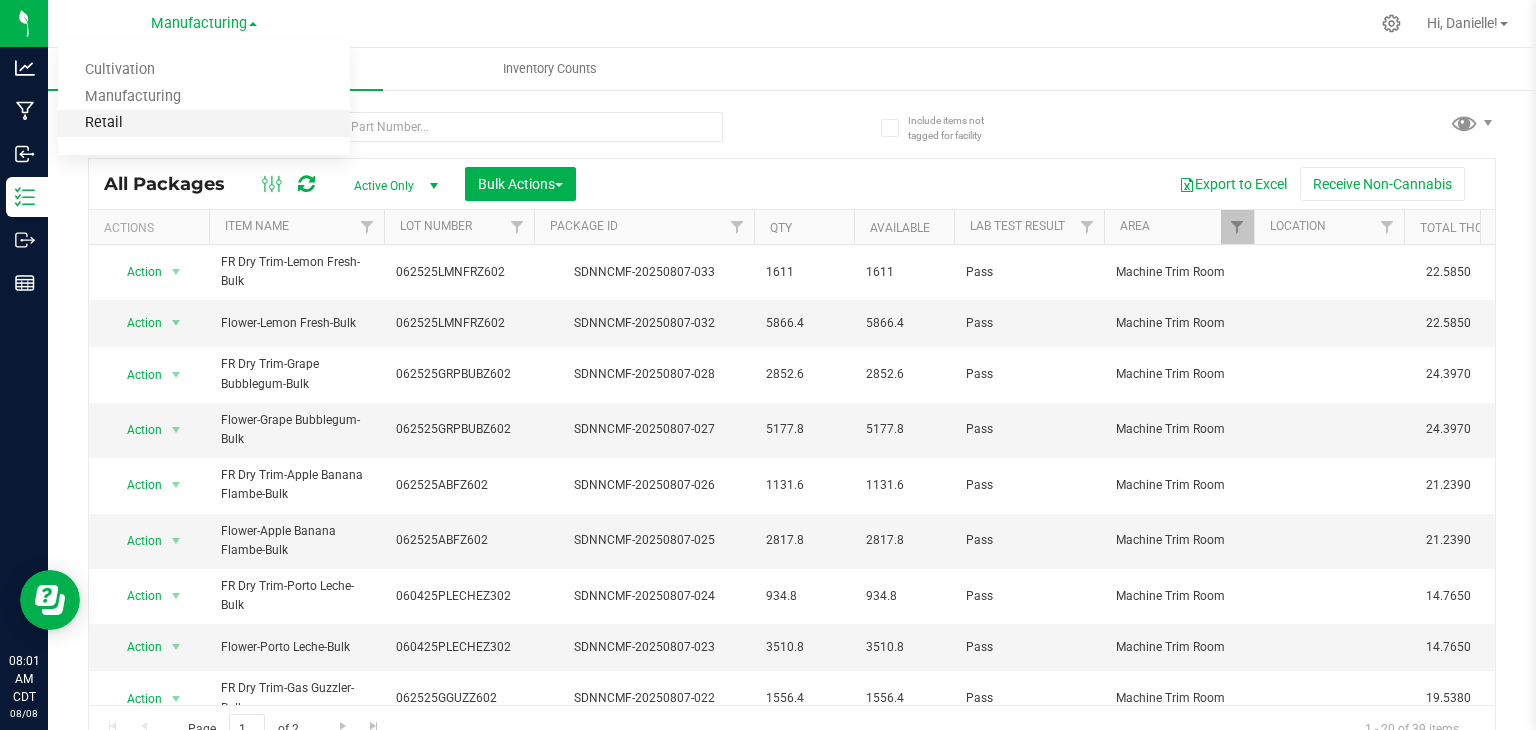 click on "Retail" at bounding box center (204, 123) 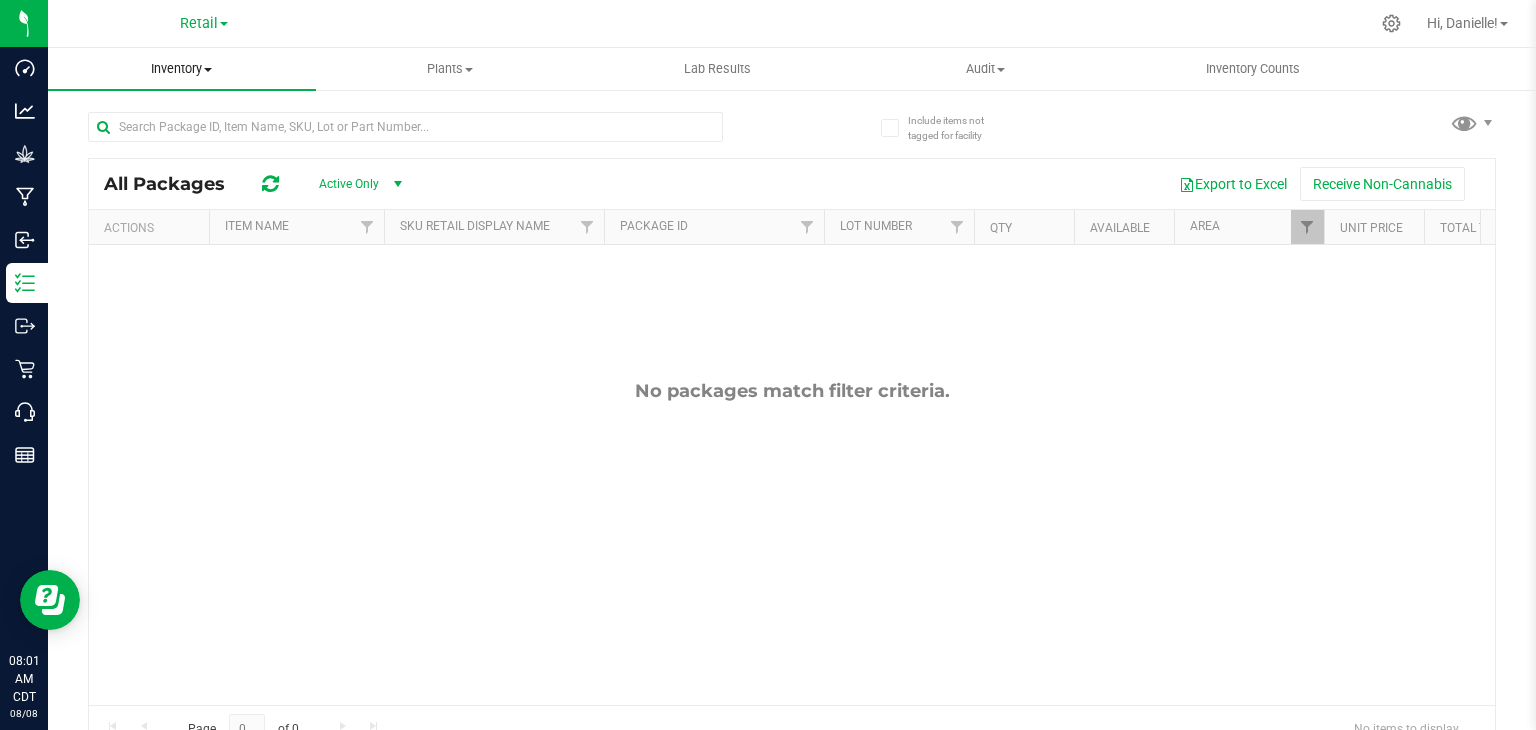click on "Inventory" at bounding box center (182, 69) 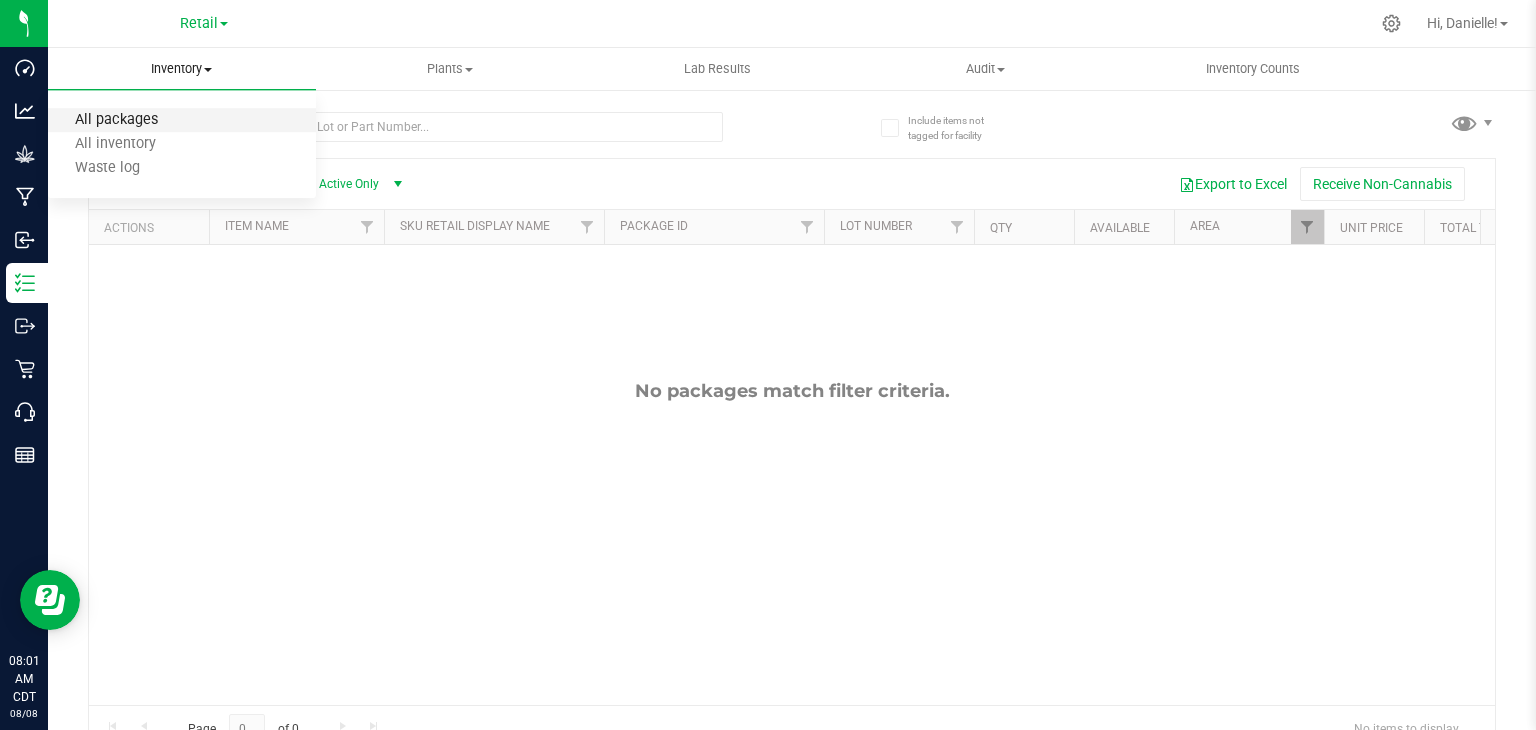 click on "All packages" at bounding box center [116, 120] 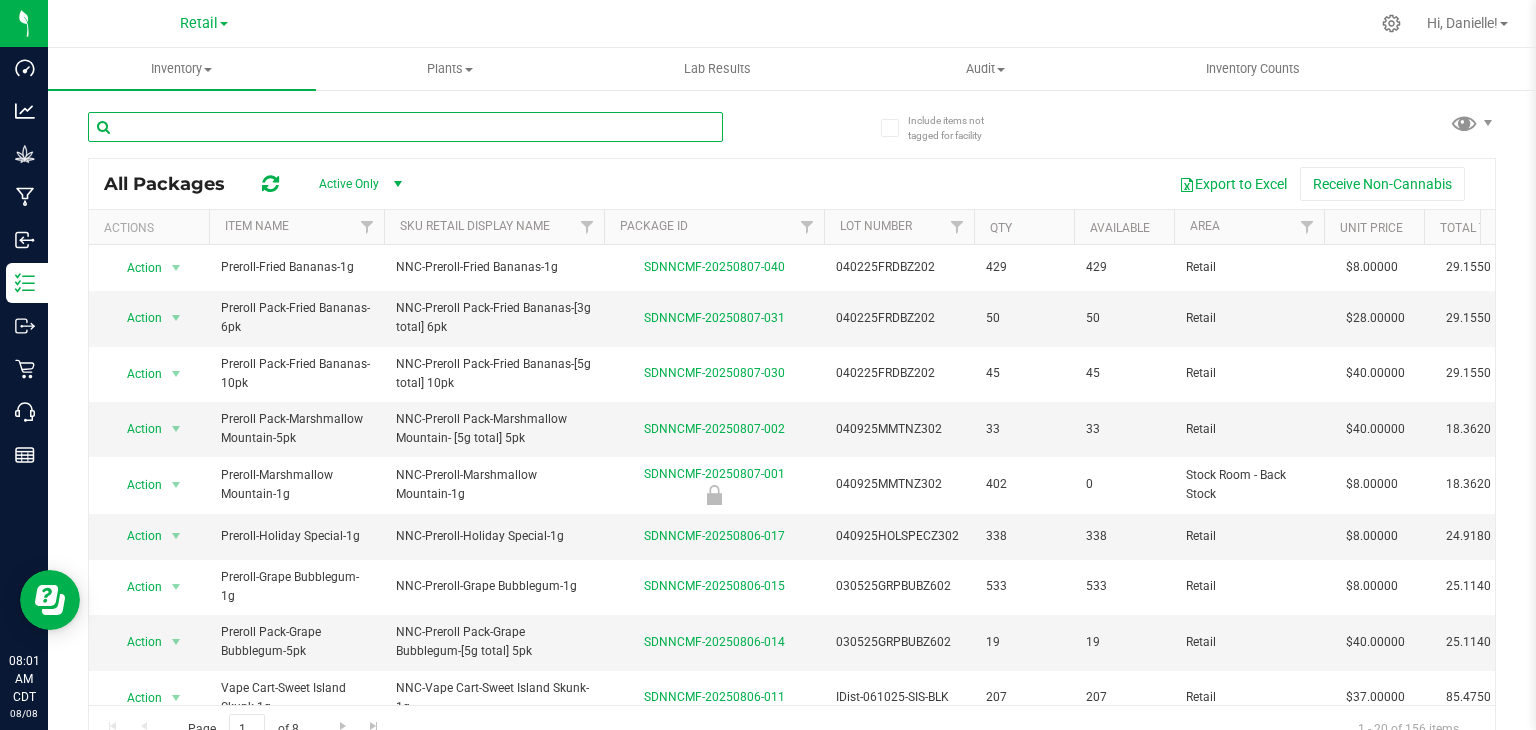 click at bounding box center [405, 127] 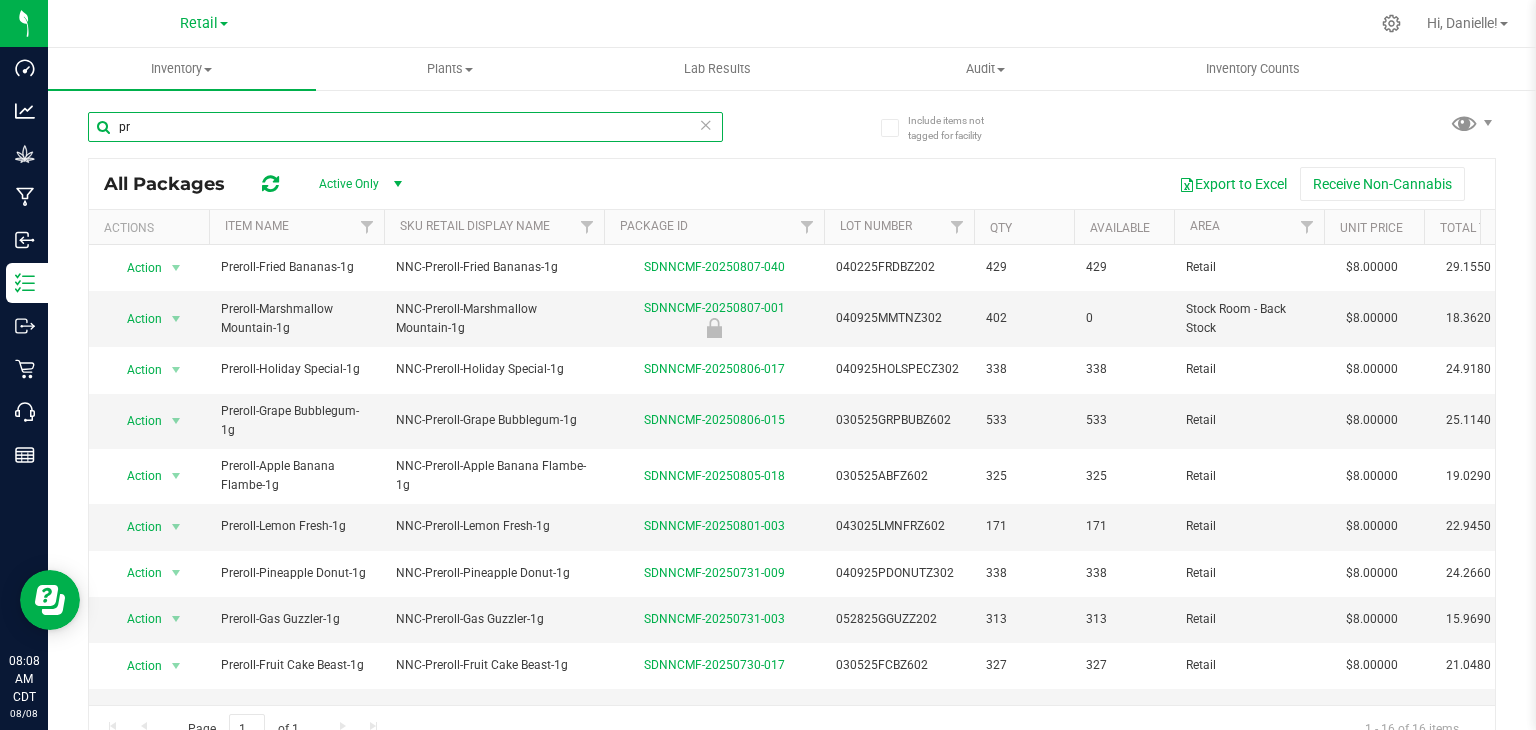 type on "p" 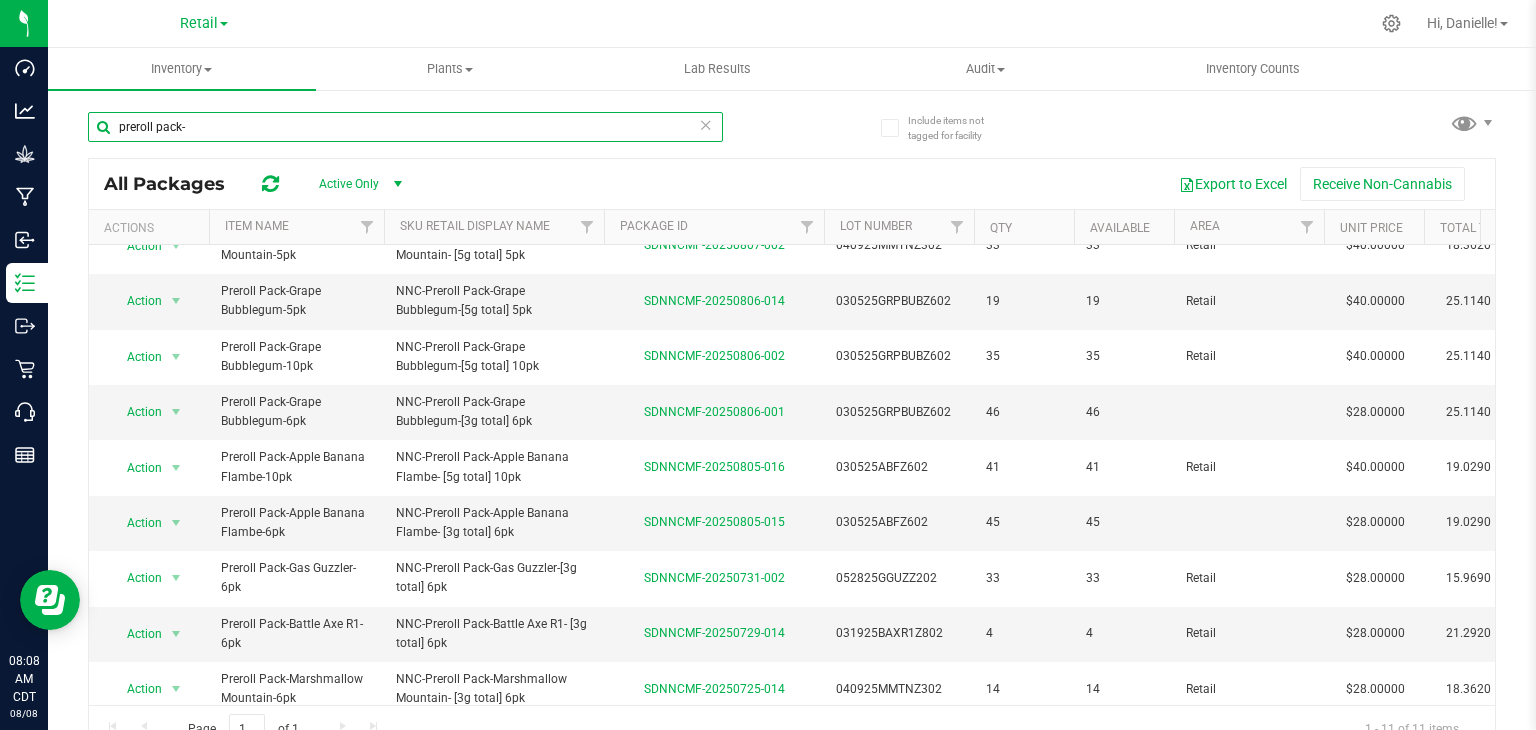 scroll, scrollTop: 161, scrollLeft: 0, axis: vertical 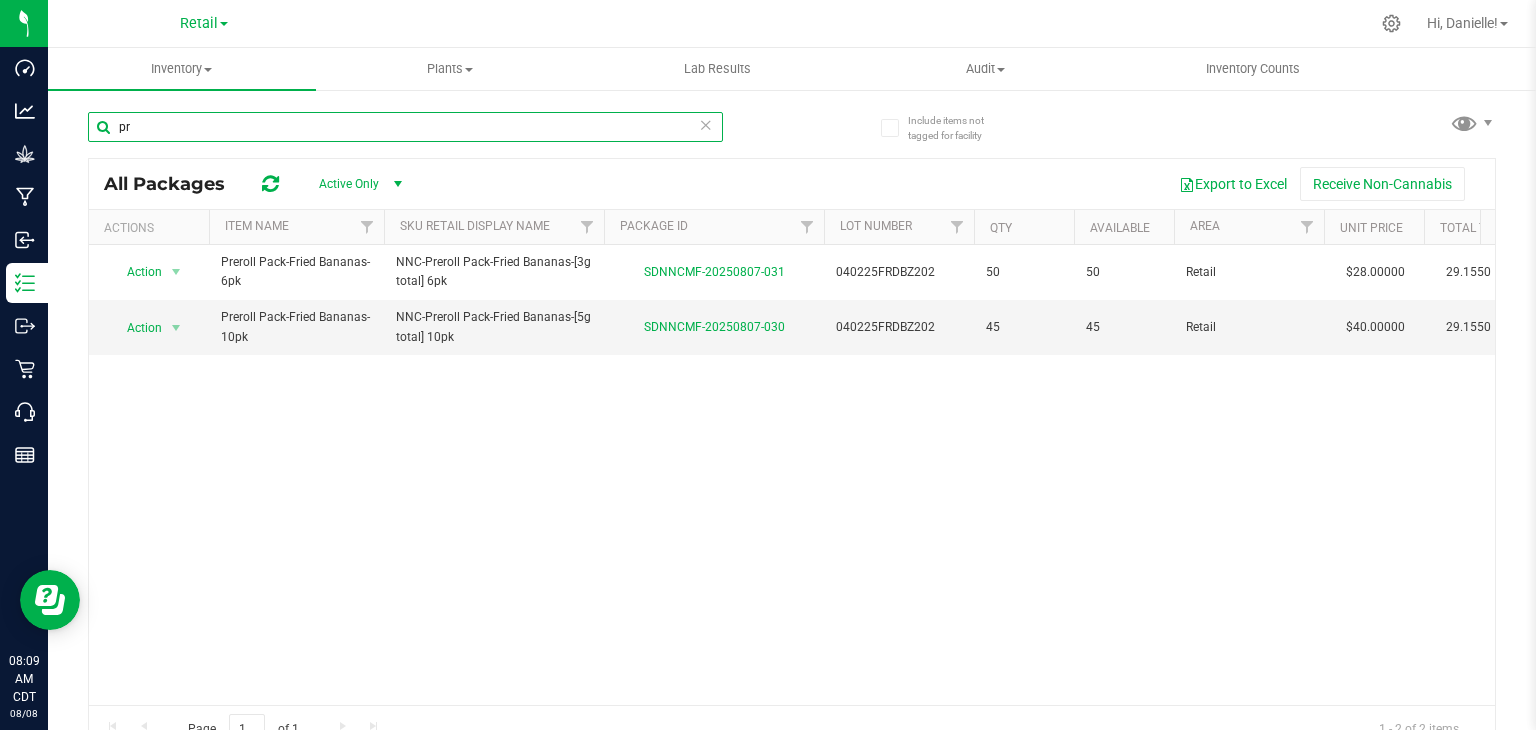 type on "p" 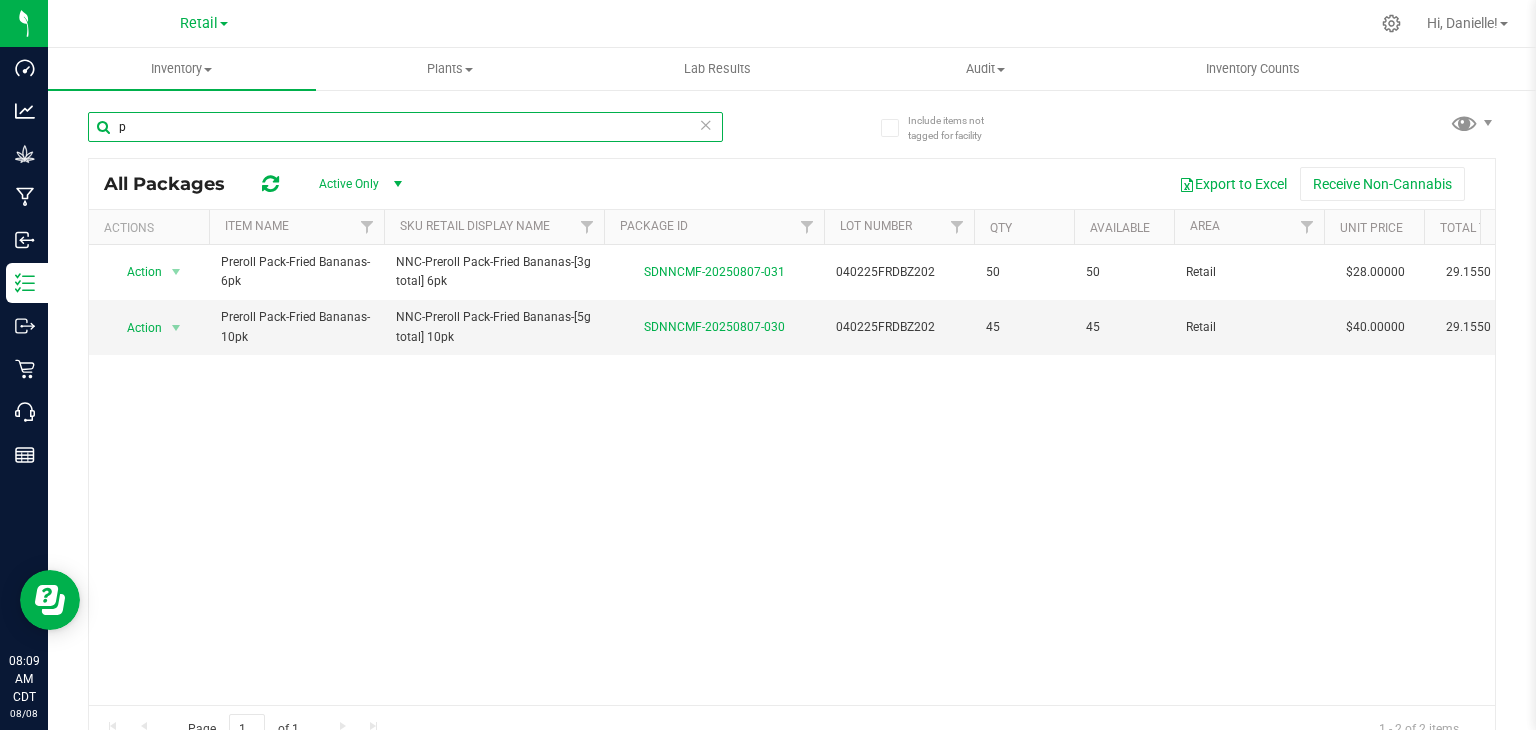 type 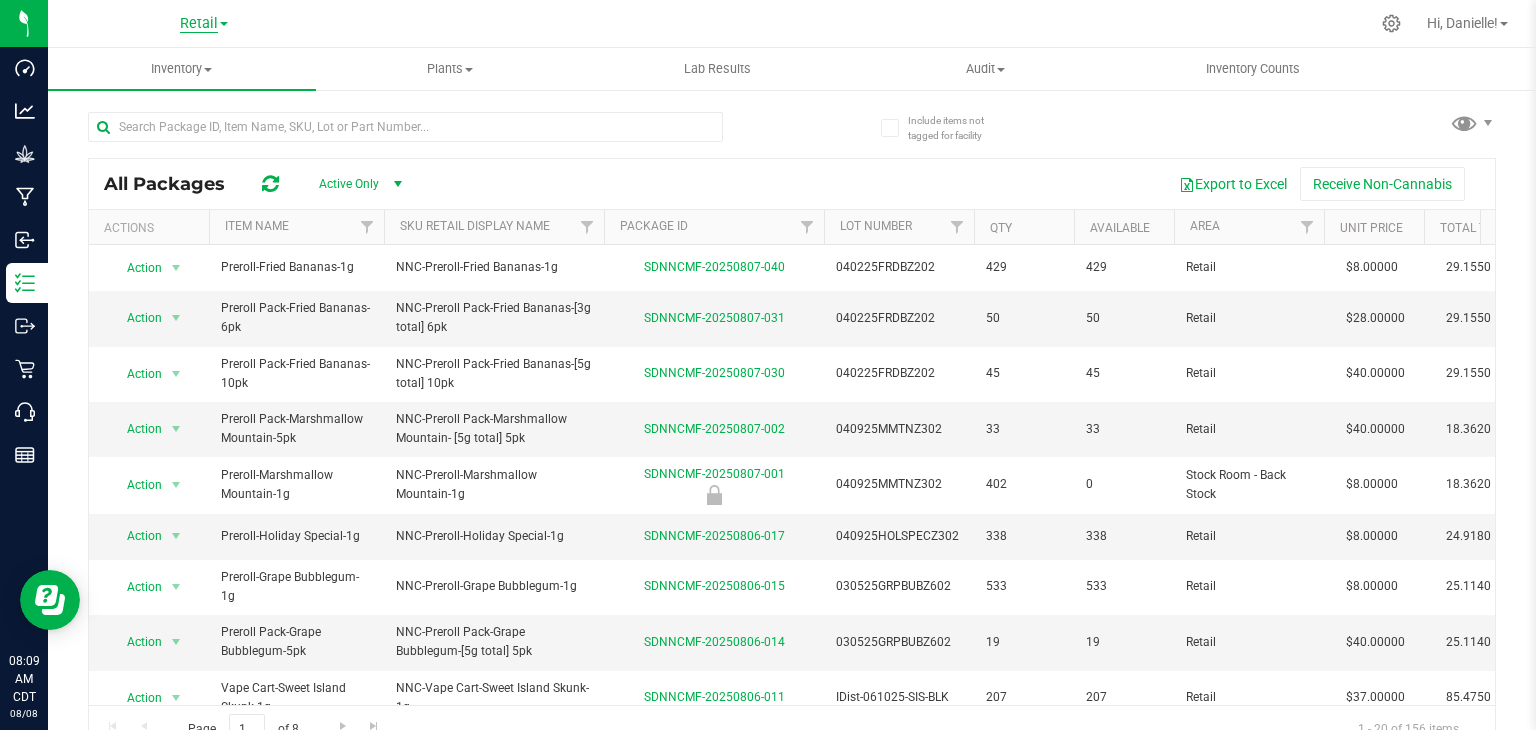 click on "Retail" at bounding box center (199, 24) 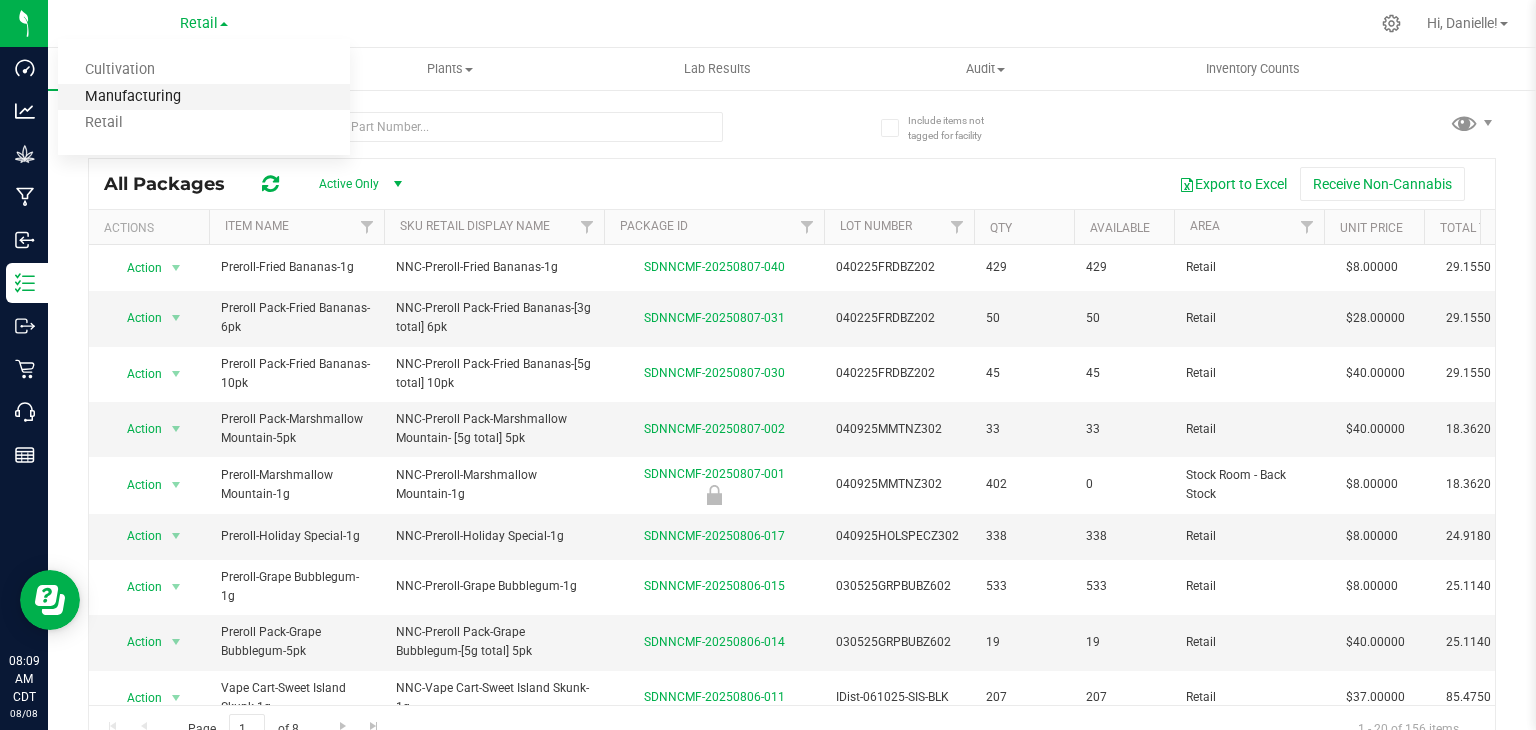 click on "Manufacturing" at bounding box center (204, 97) 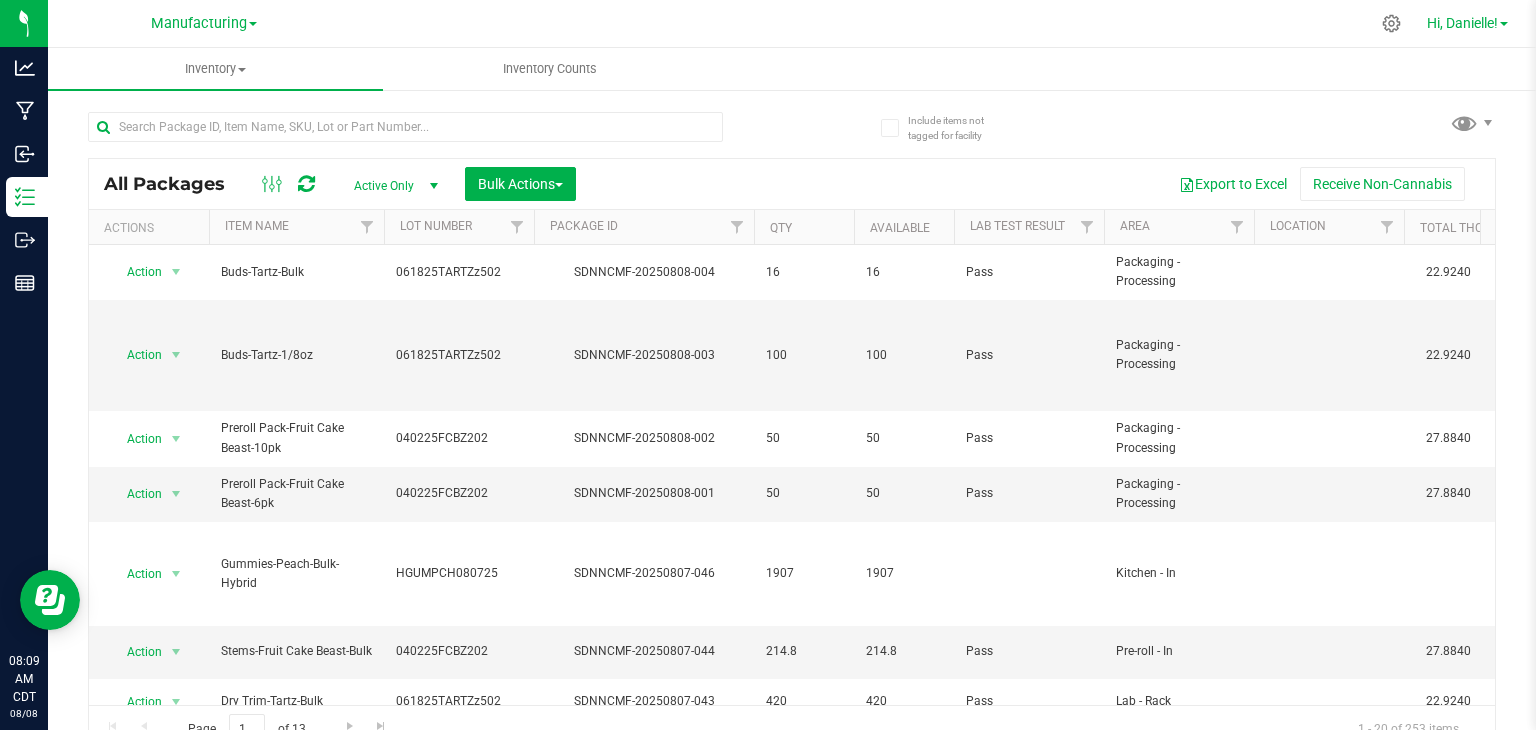 click on "Hi, Danielle!" at bounding box center [1462, 23] 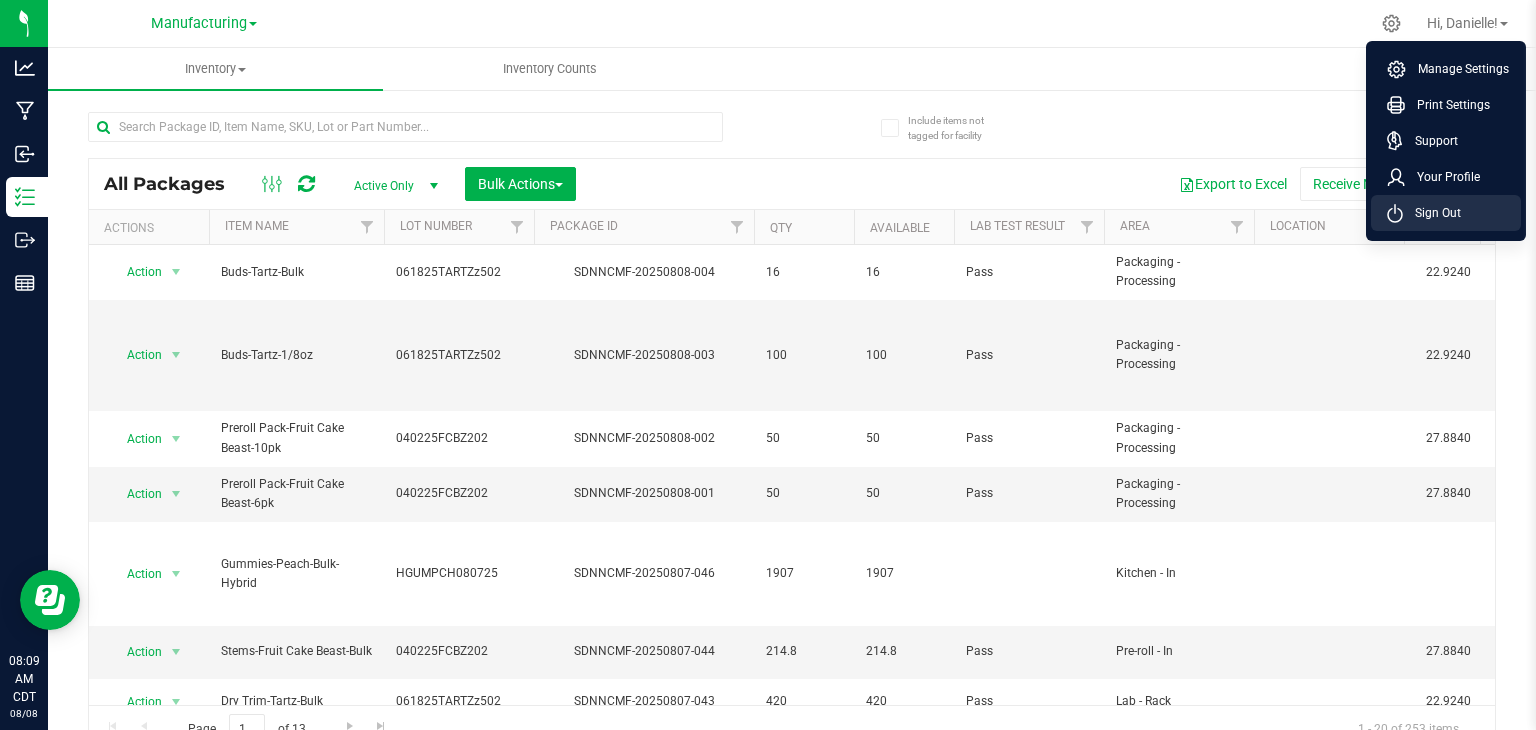 click on "Sign Out" at bounding box center (1432, 213) 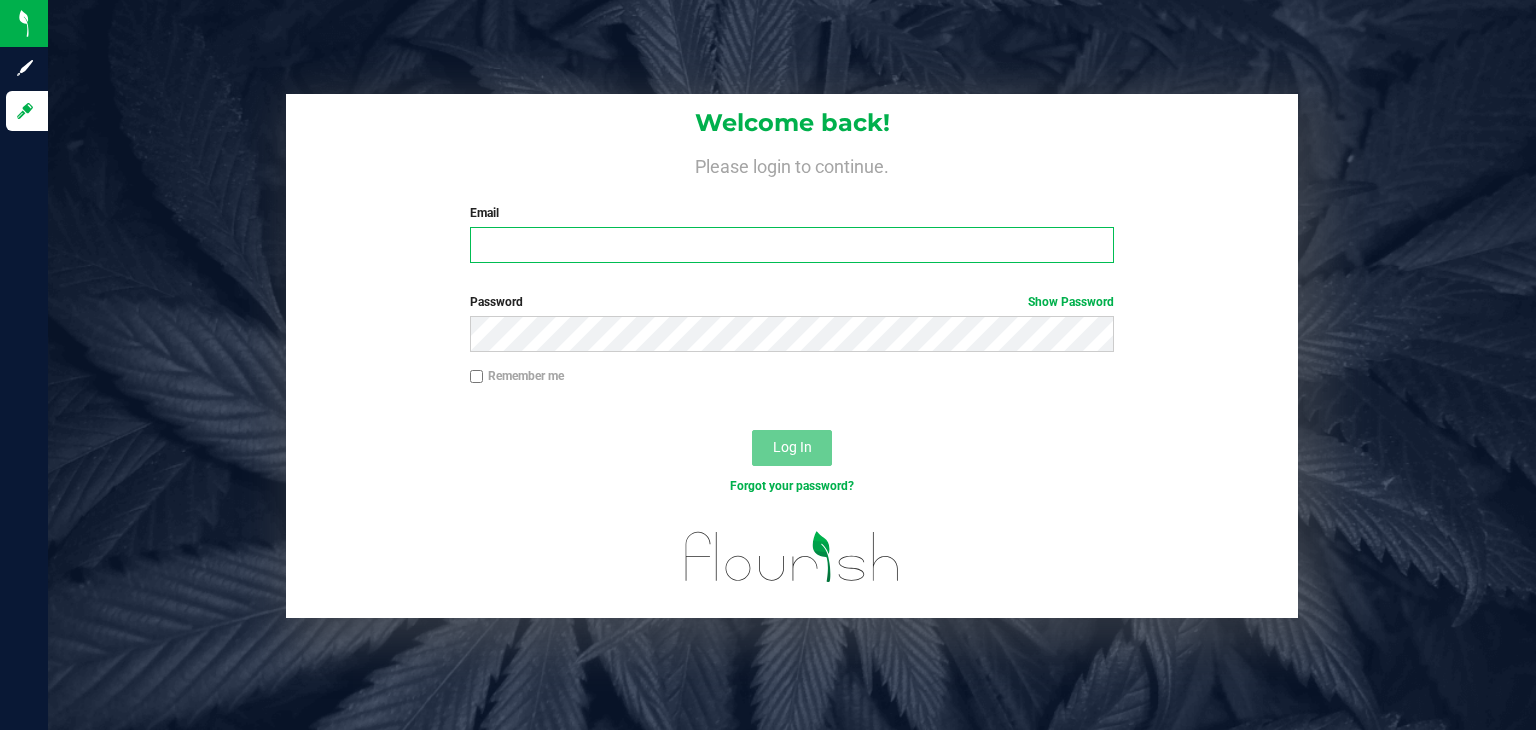 type on "danielle.deuchar@nativenationscannabis.com" 